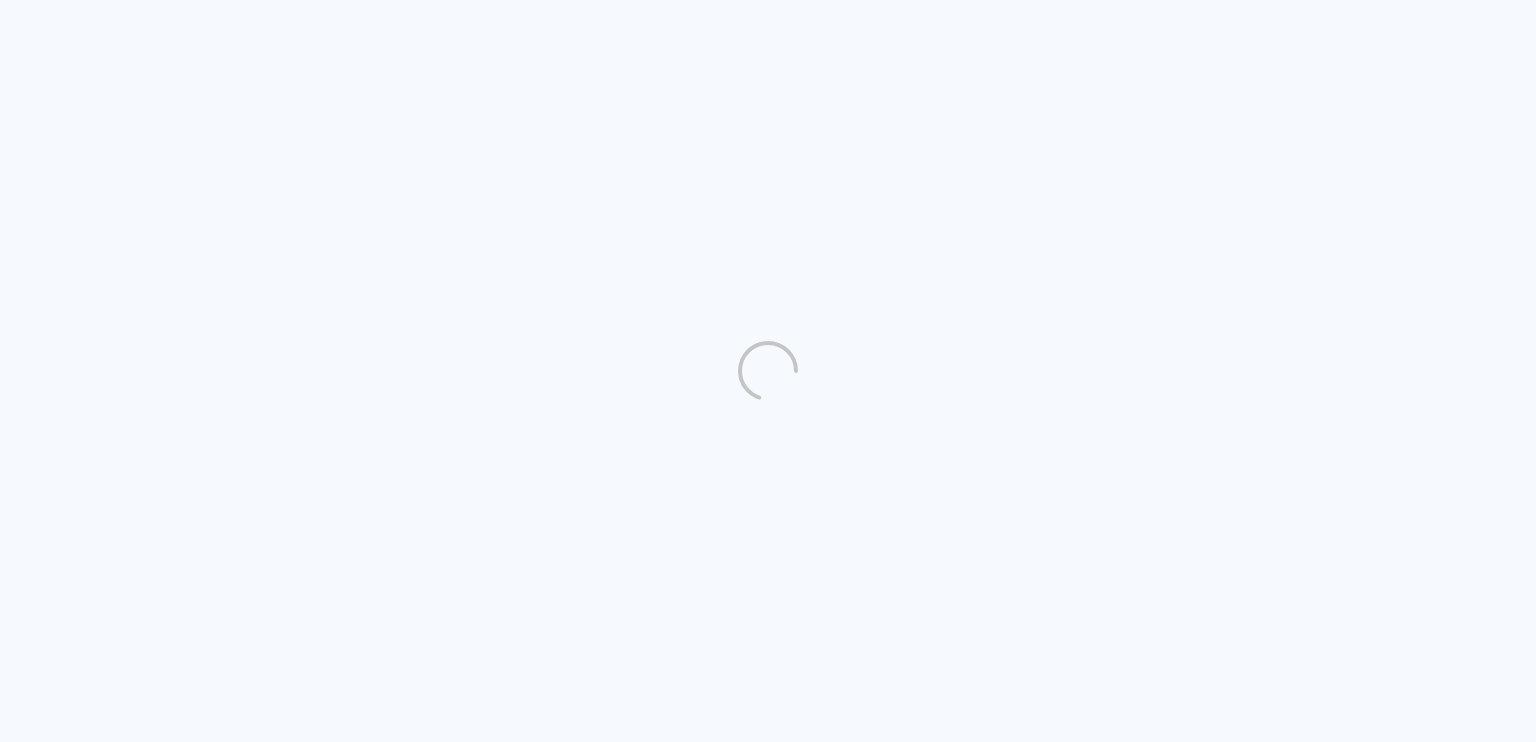 scroll, scrollTop: 0, scrollLeft: 0, axis: both 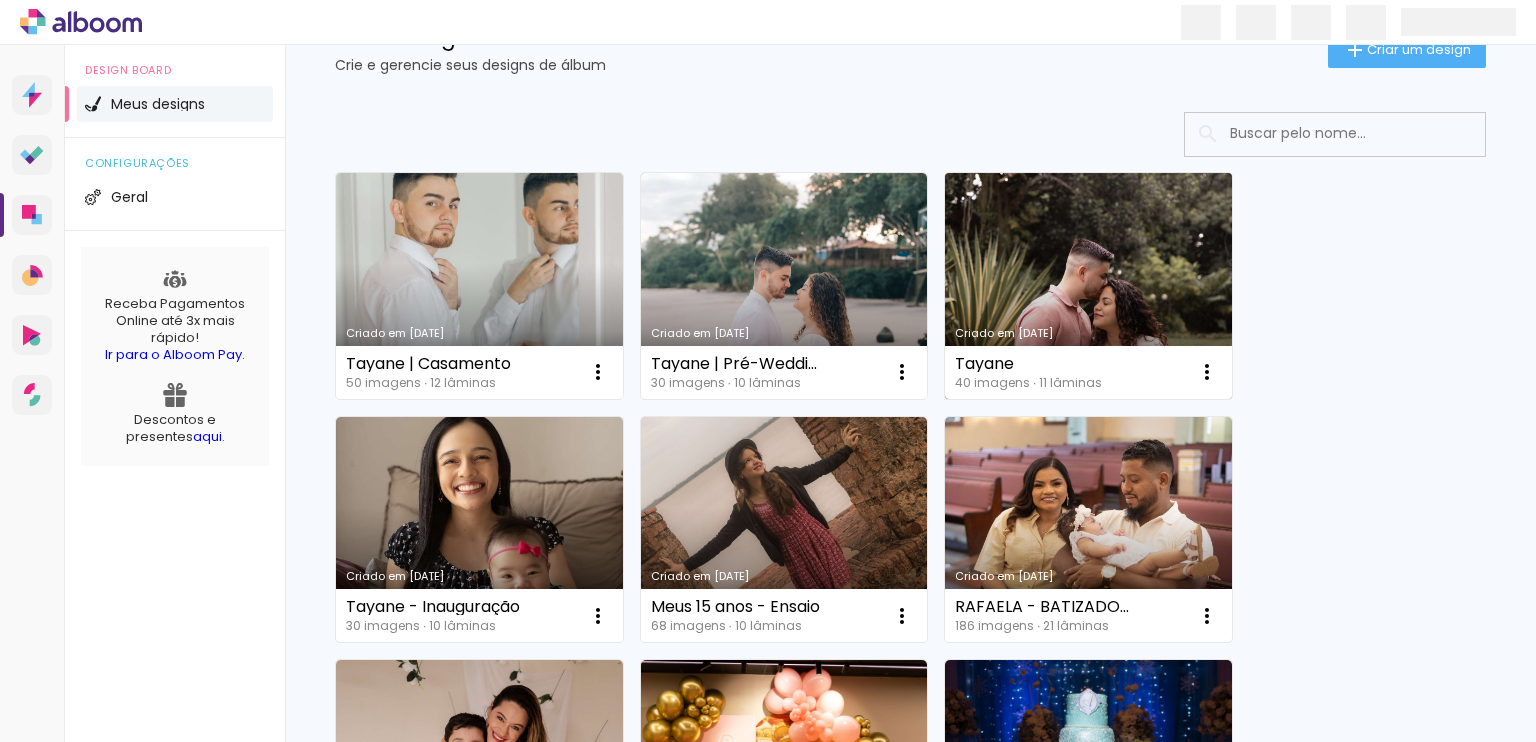 click on "Criado em [DATE]" at bounding box center [1088, 286] 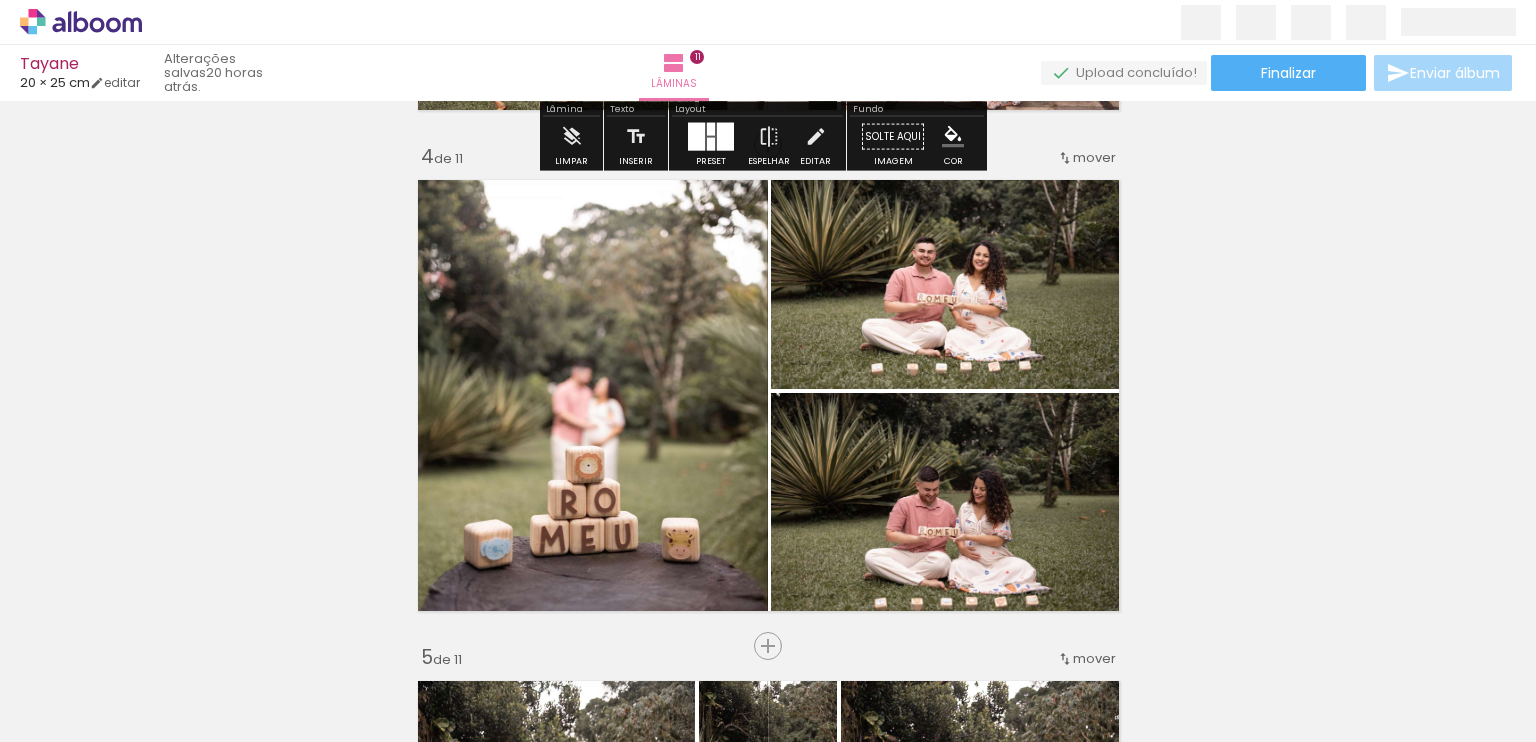 scroll, scrollTop: 1500, scrollLeft: 0, axis: vertical 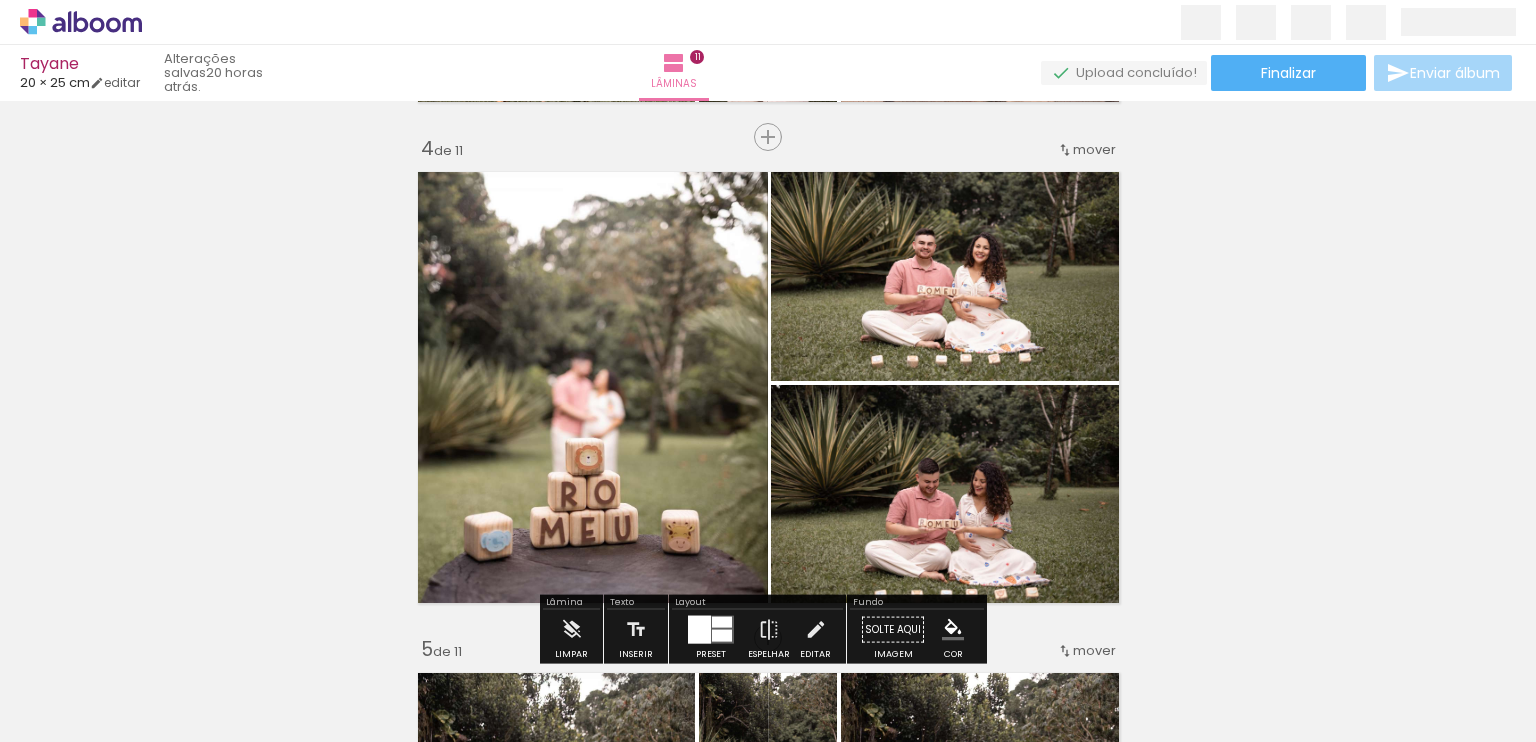 click 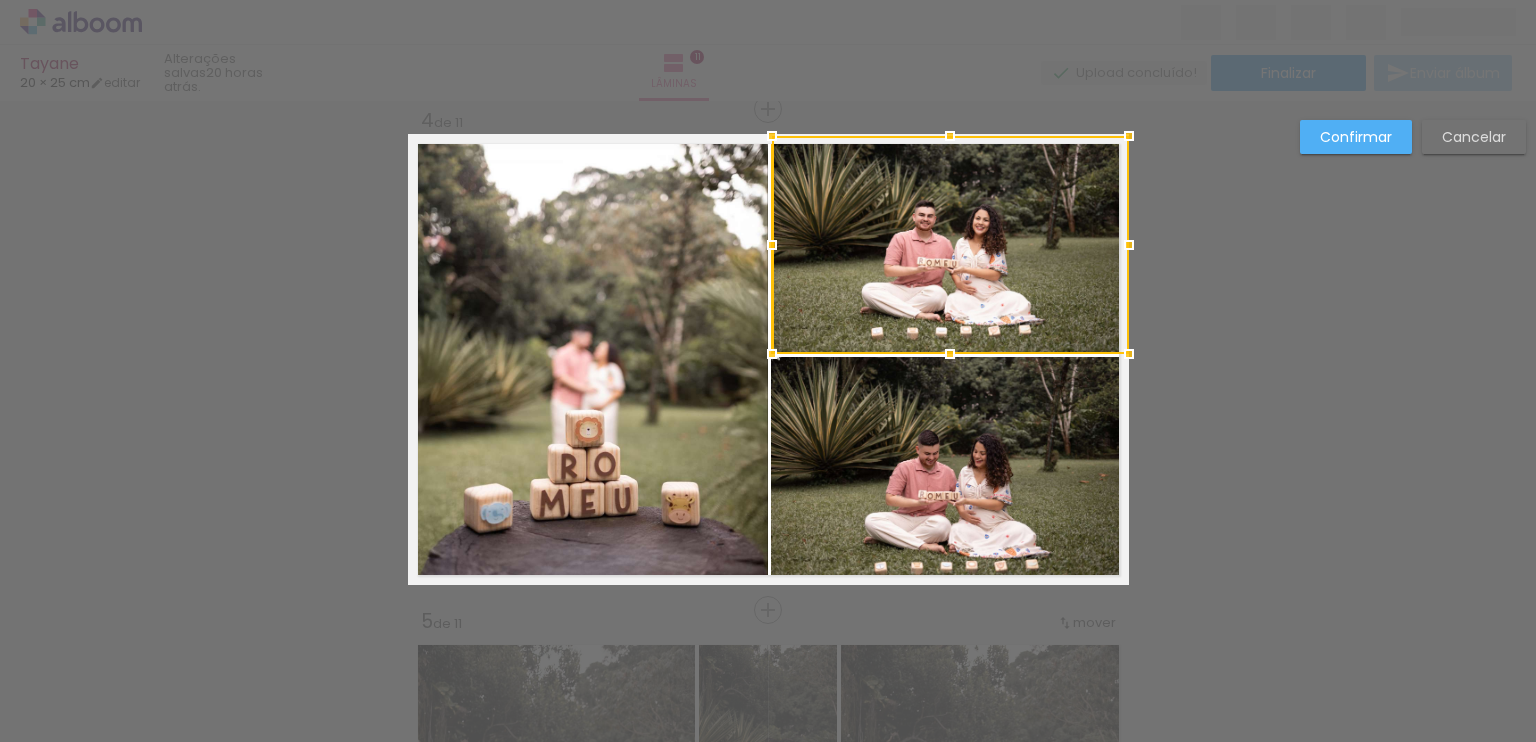 scroll, scrollTop: 1528, scrollLeft: 0, axis: vertical 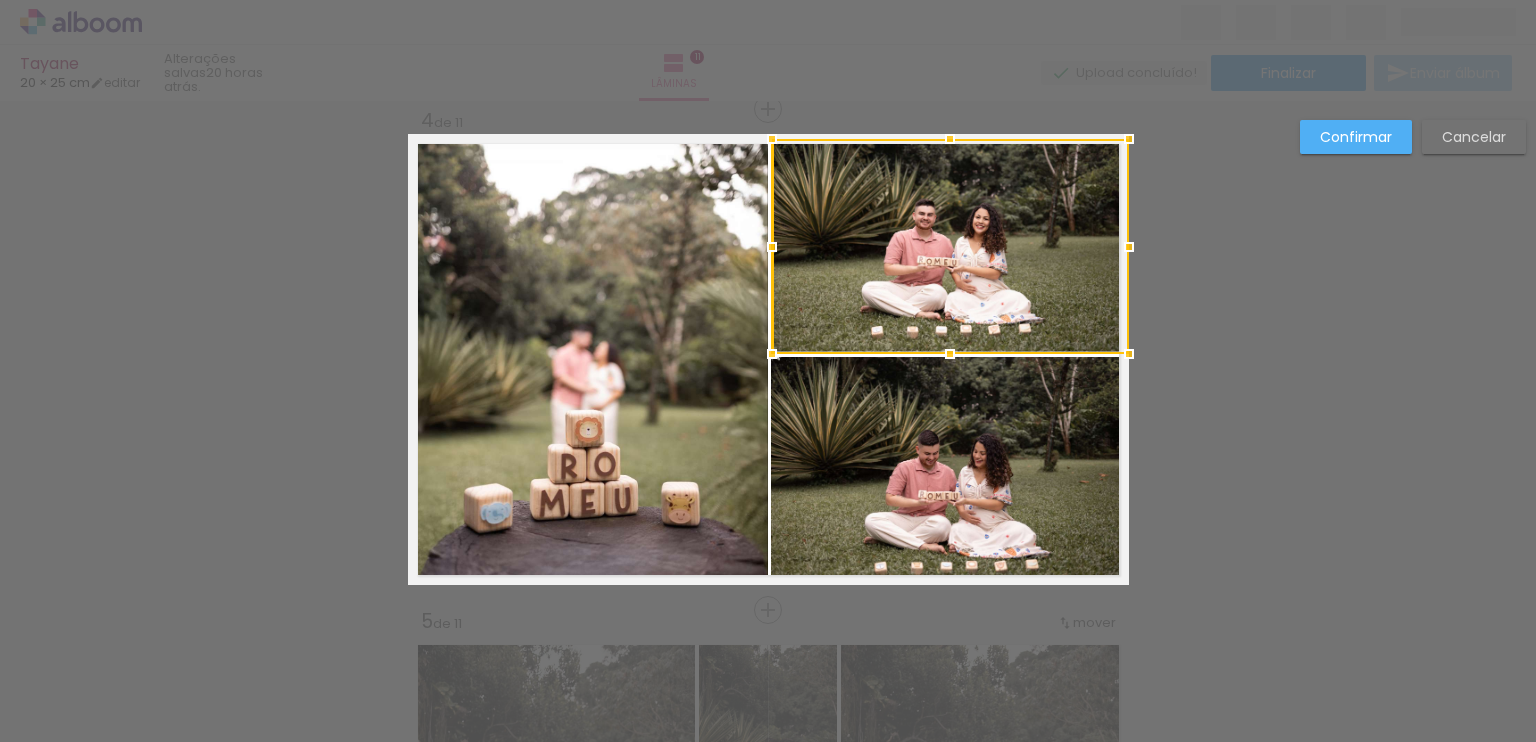 drag, startPoint x: 944, startPoint y: 123, endPoint x: 945, endPoint y: 111, distance: 12.0415945 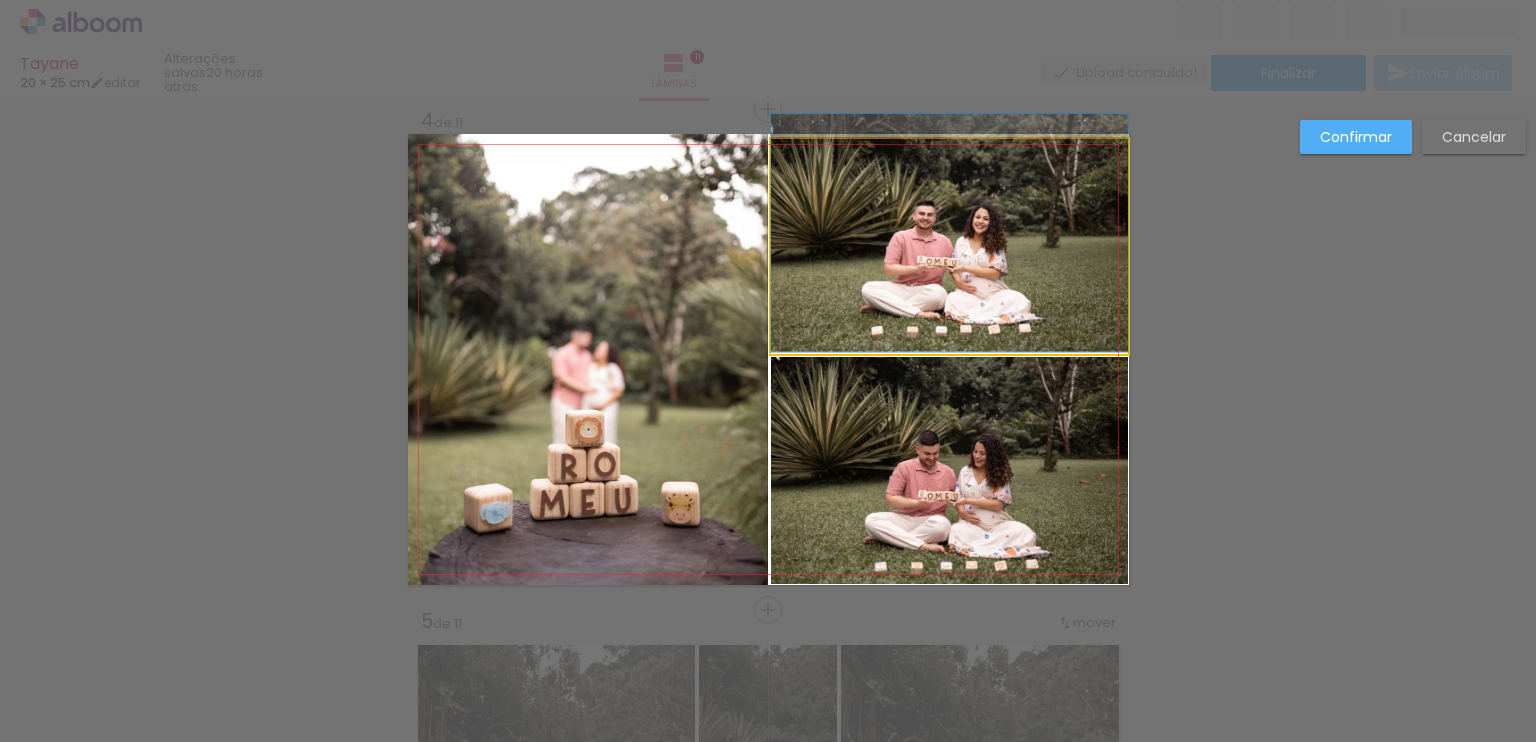 click 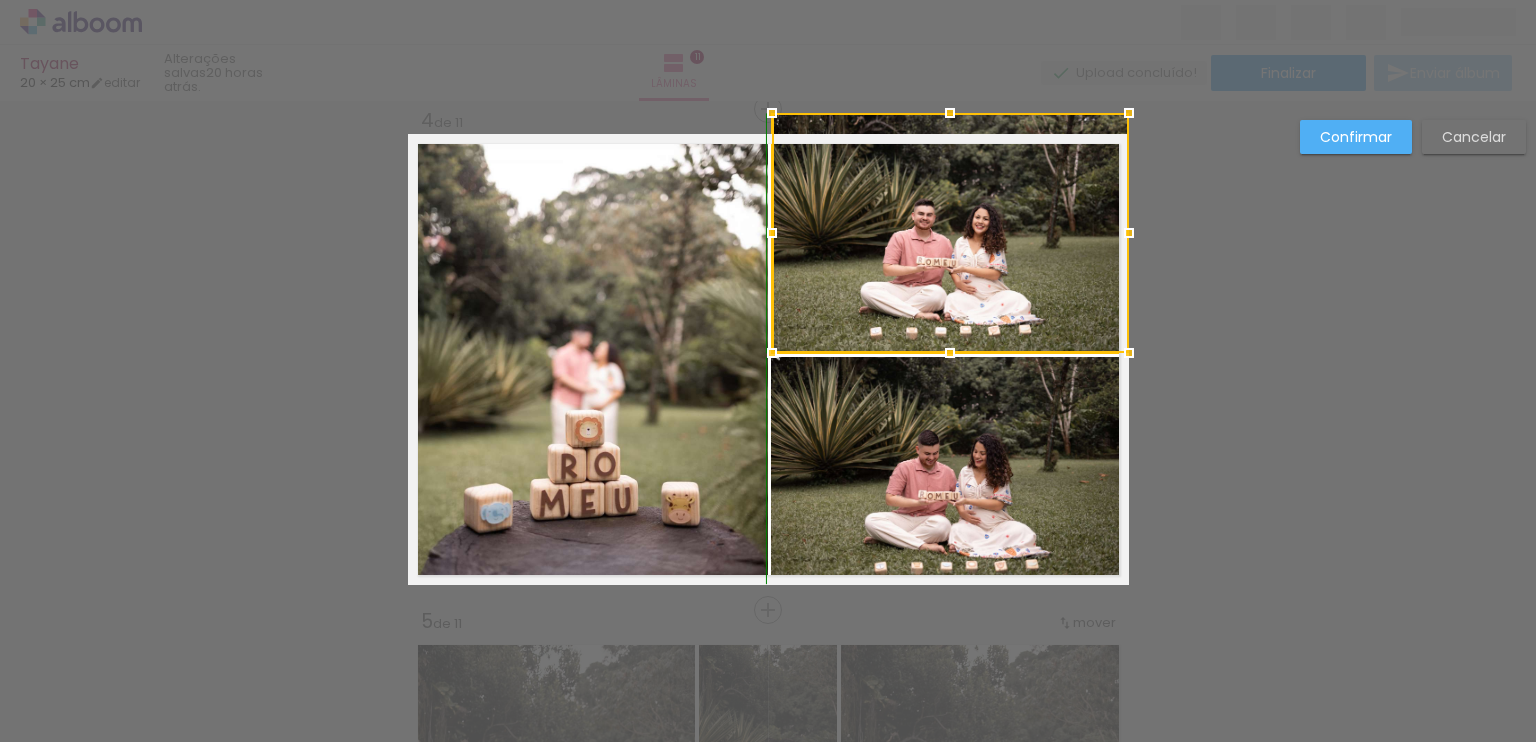drag, startPoint x: 941, startPoint y: 137, endPoint x: 946, endPoint y: 113, distance: 24.5153 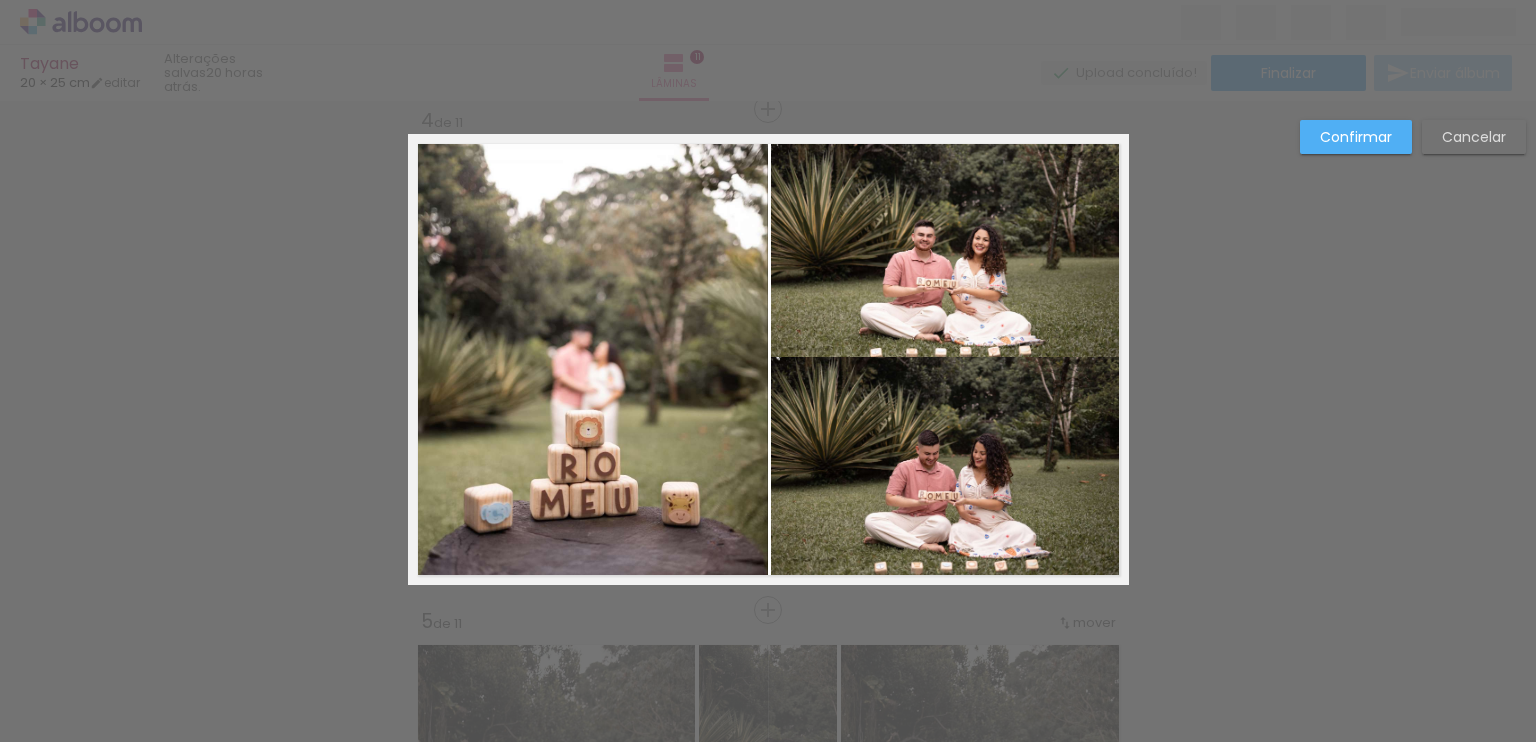 click on "Cancelar" at bounding box center [0, 0] 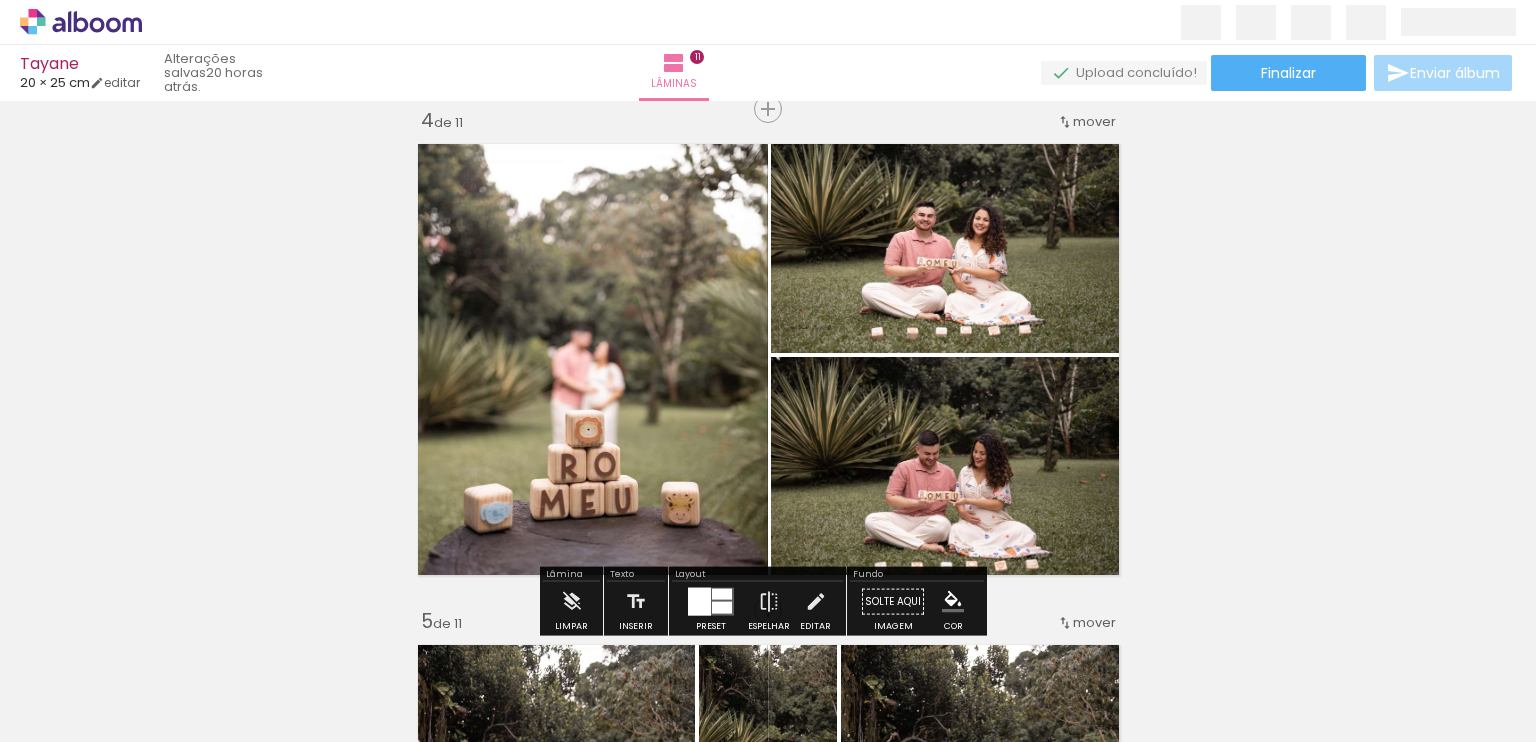 click at bounding box center (722, 594) 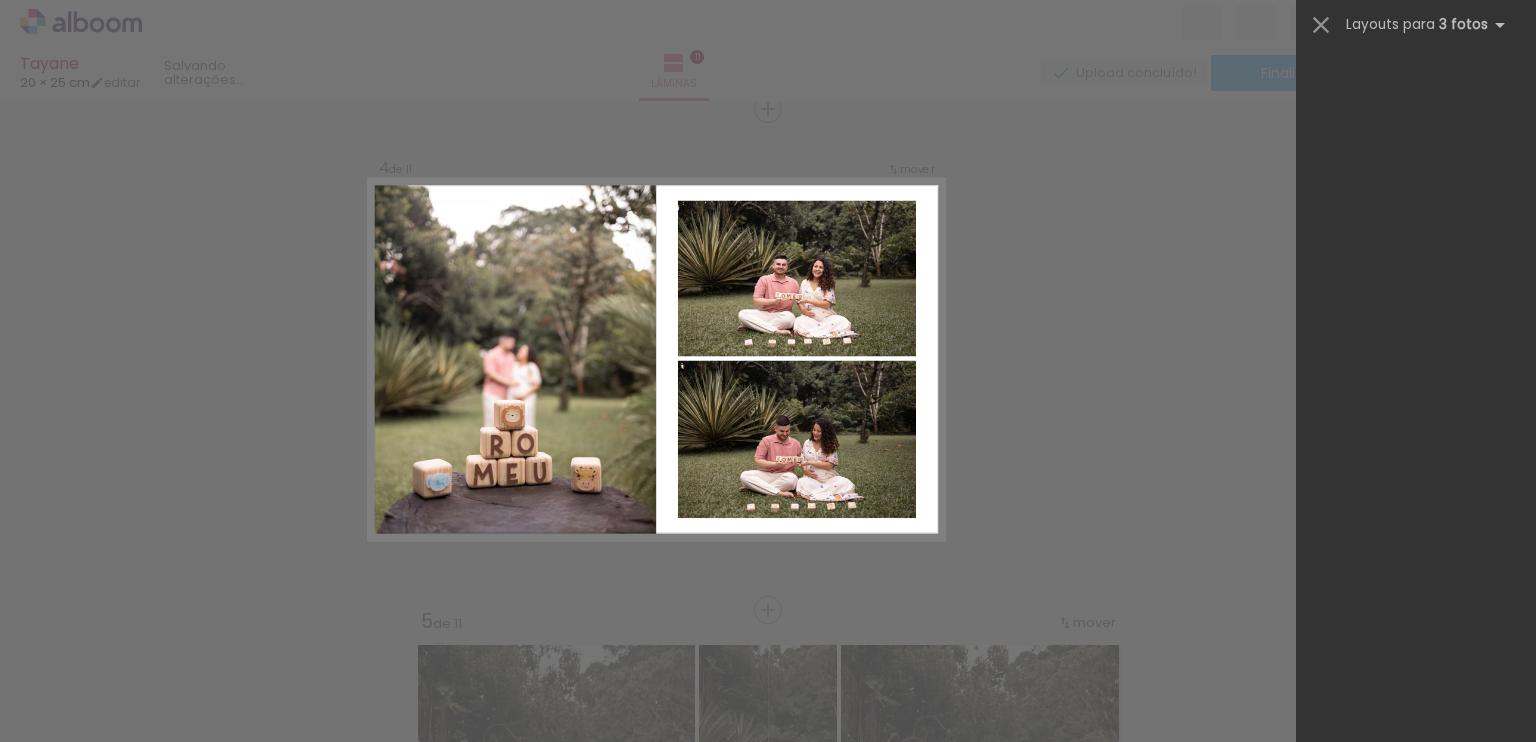 scroll, scrollTop: 29930, scrollLeft: 0, axis: vertical 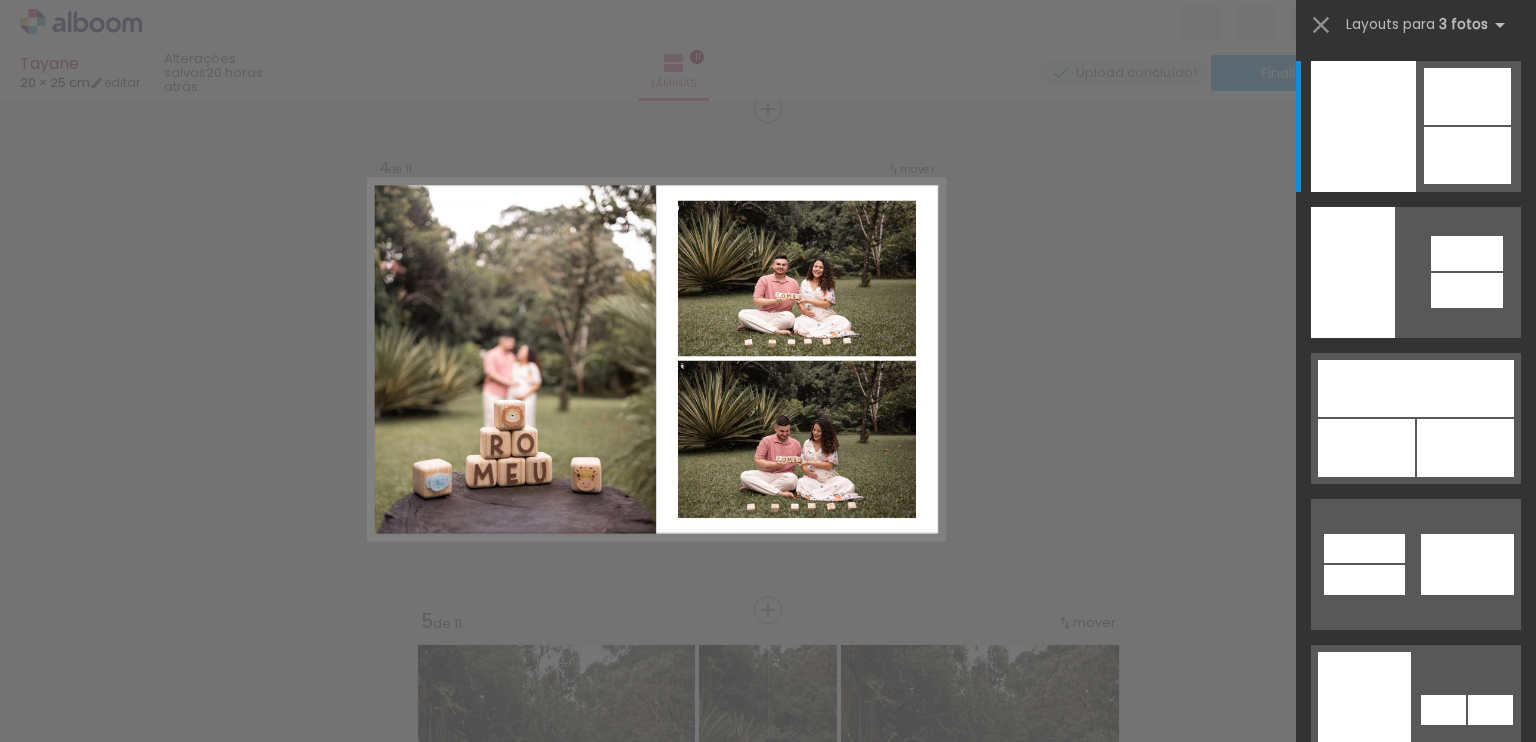 click on "Confirmar Cancelar" at bounding box center [768, 1603] 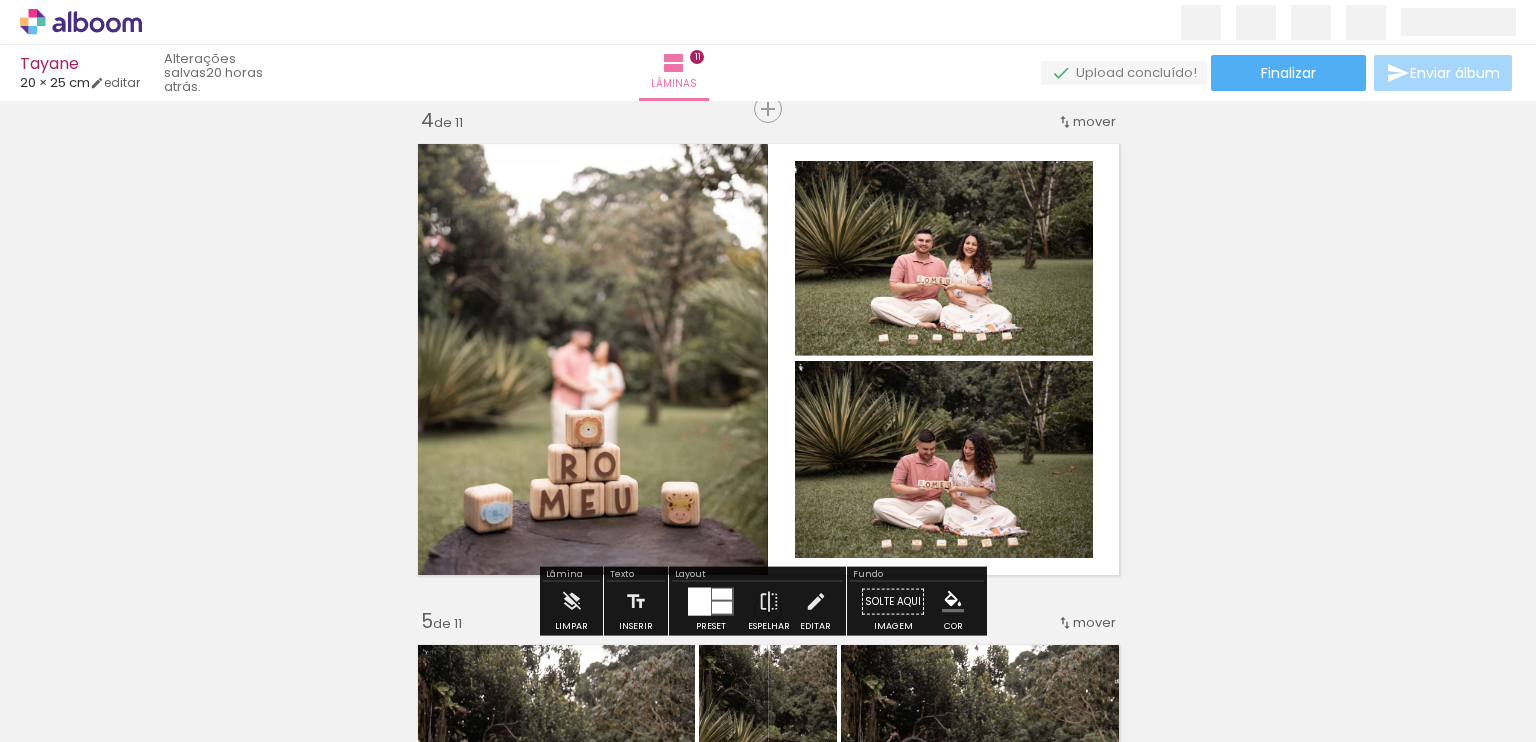 click 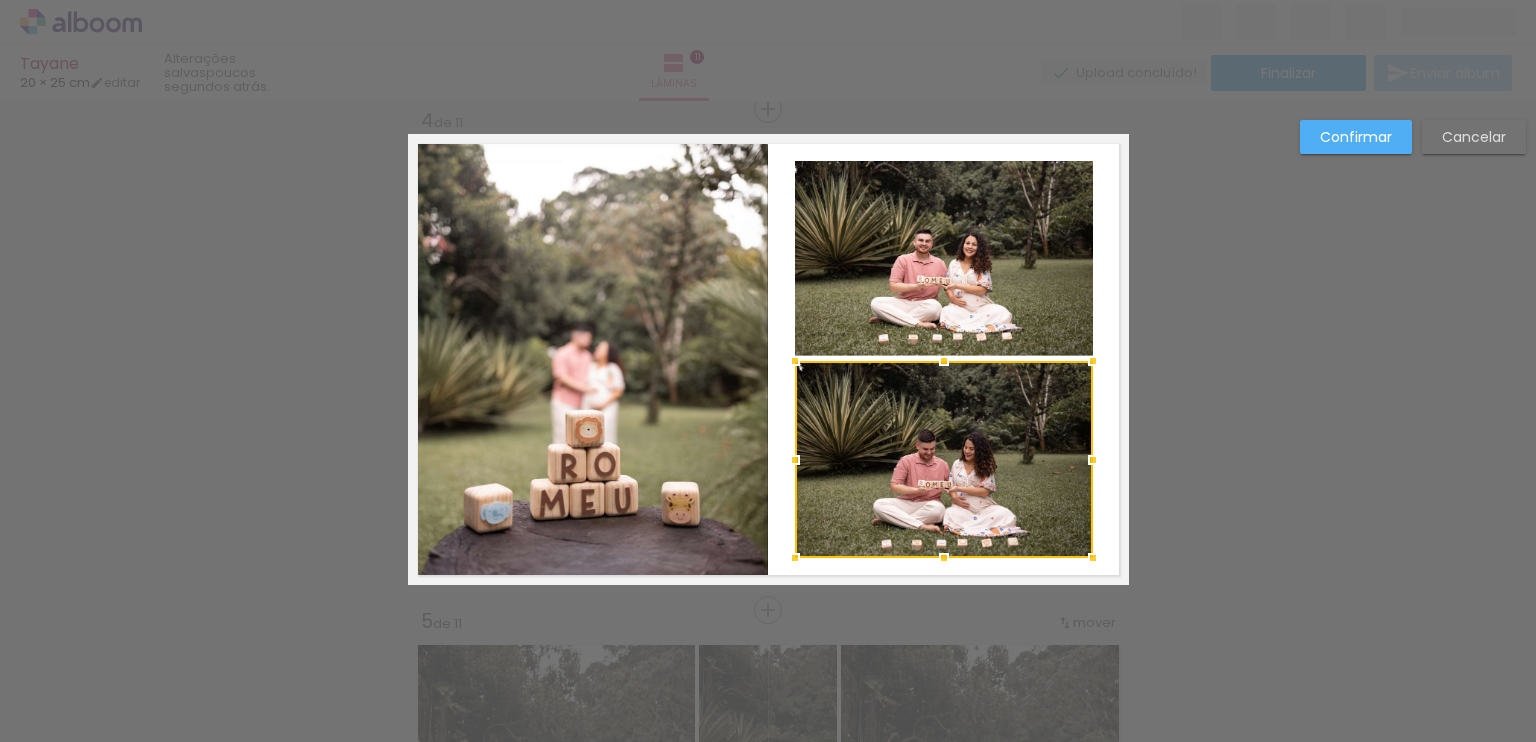 click on "Confirmar Cancelar" at bounding box center (768, 1603) 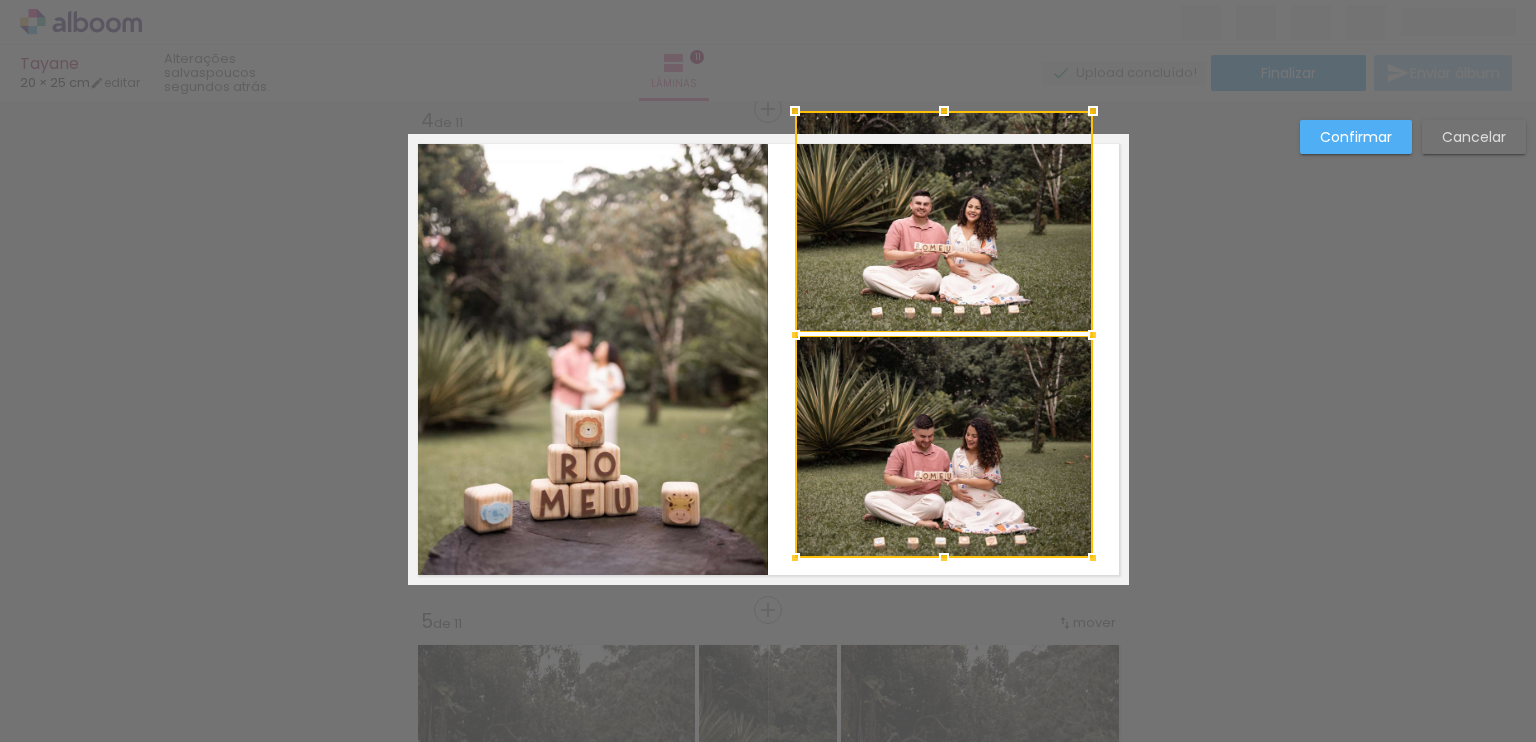 drag, startPoint x: 933, startPoint y: 162, endPoint x: 932, endPoint y: 141, distance: 21.023796 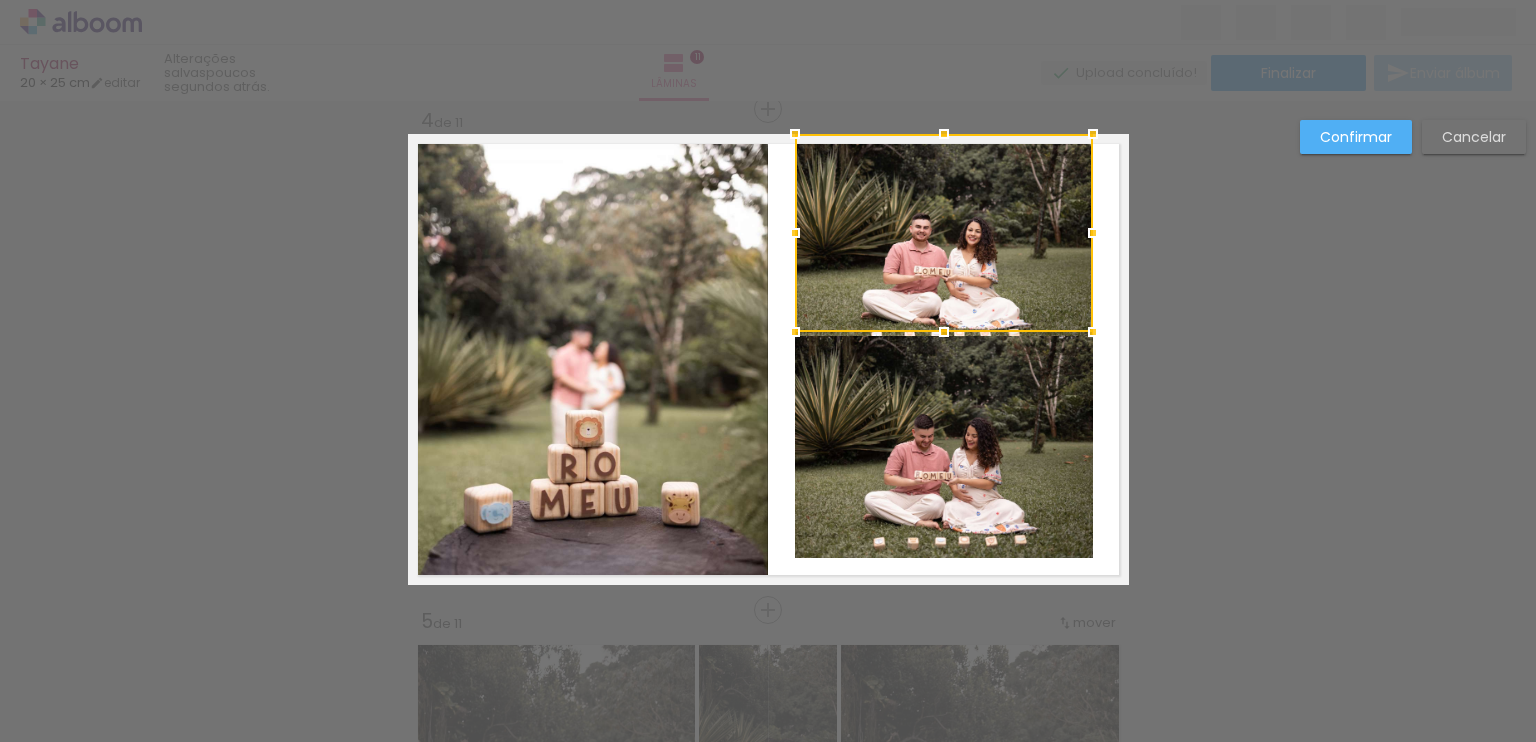 click on "Confirmar Cancelar" at bounding box center [768, 1603] 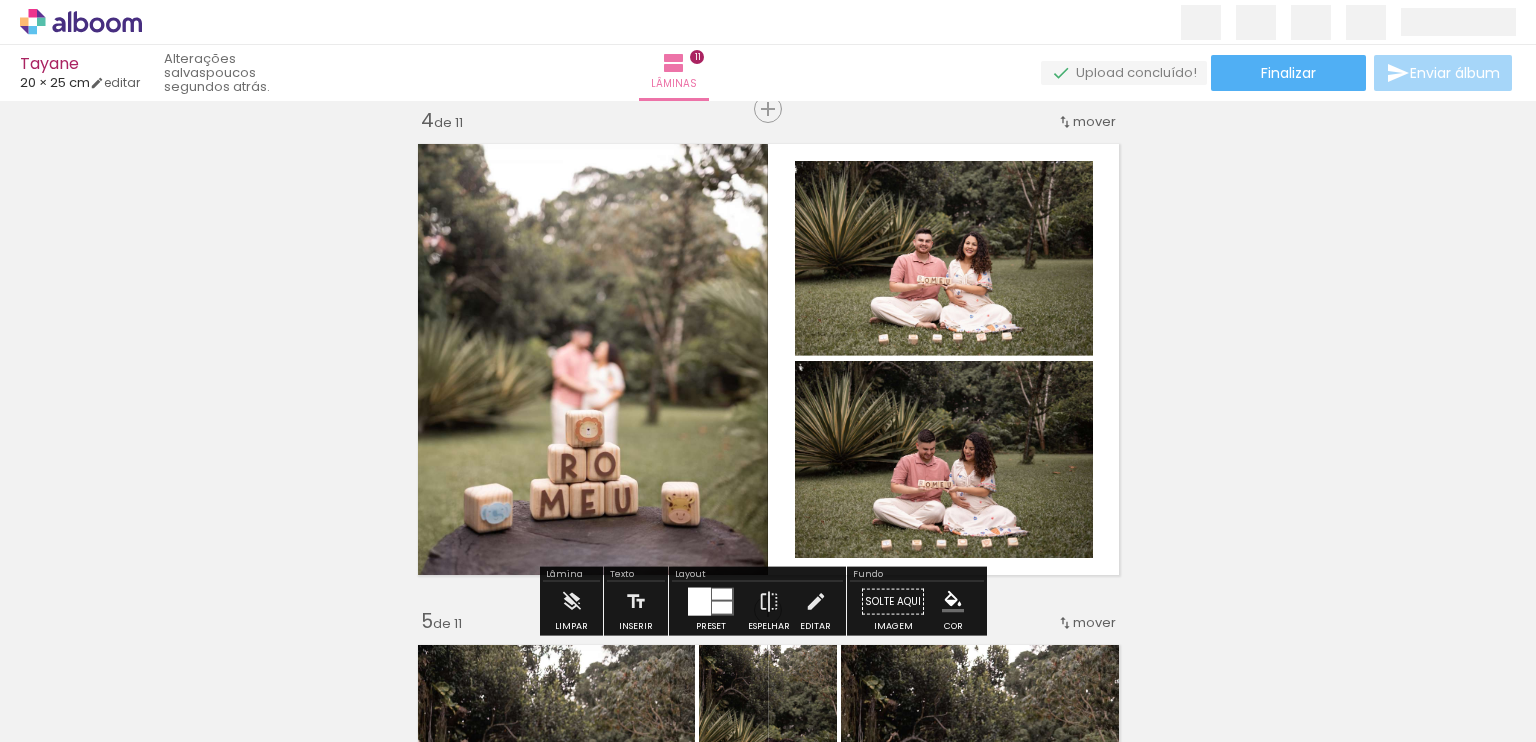 click 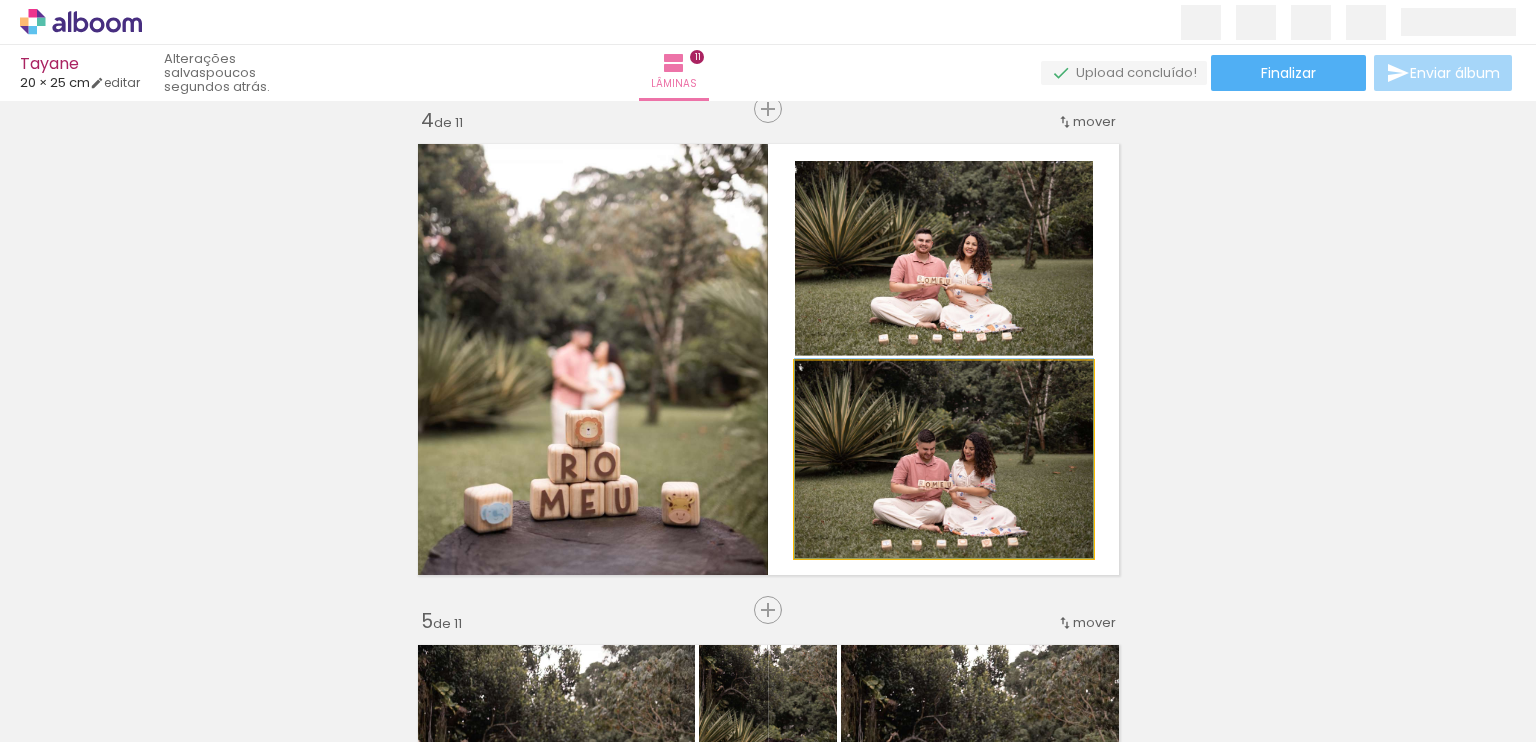 click 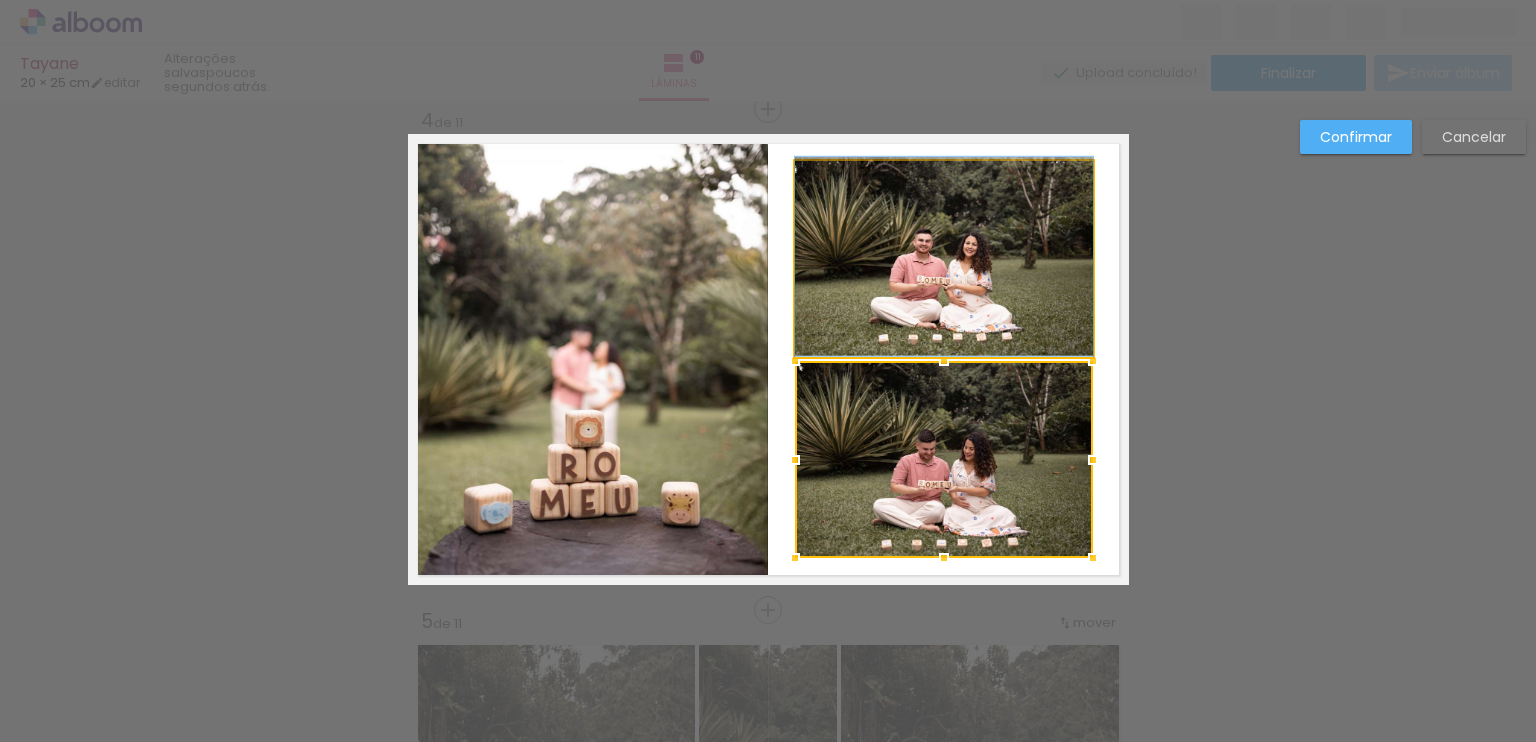 click 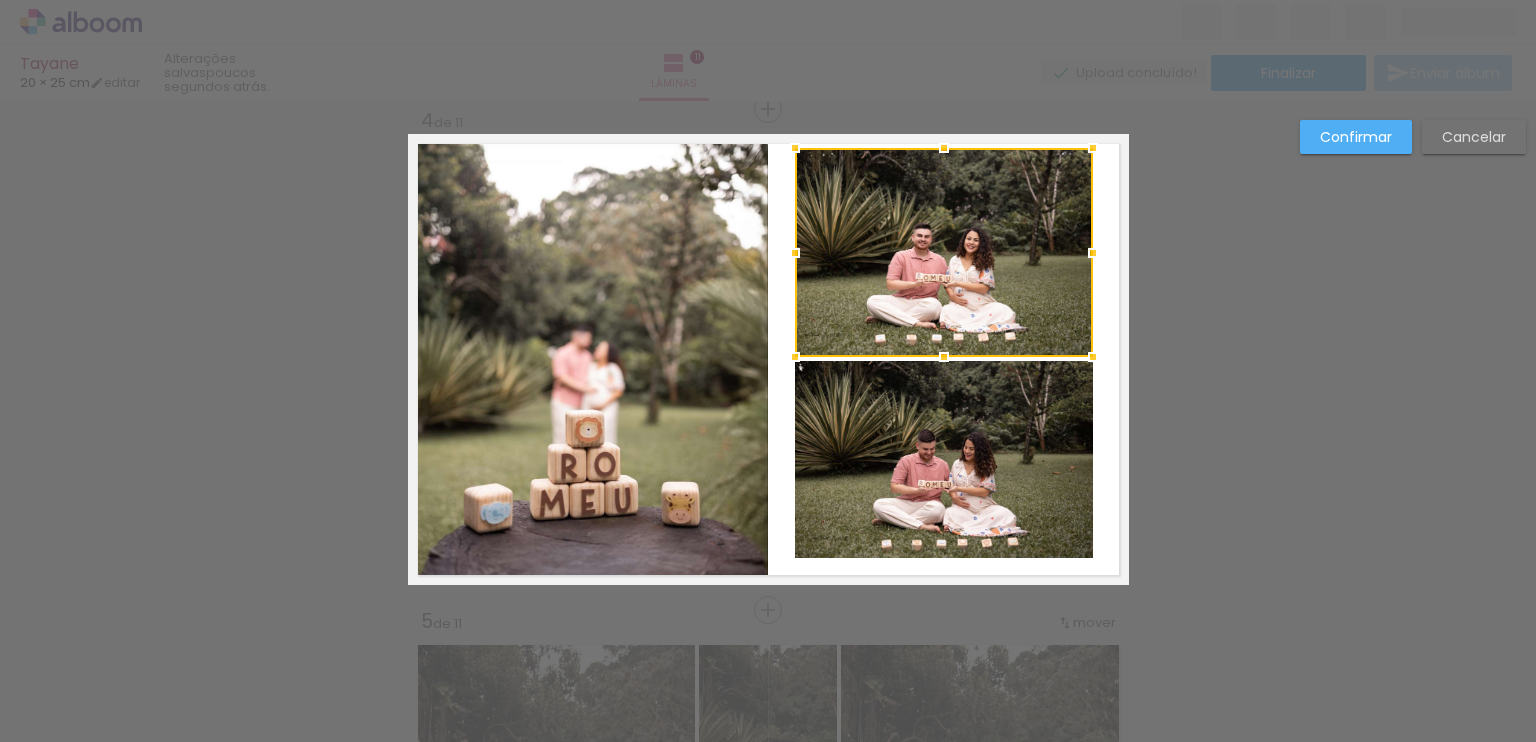 drag, startPoint x: 935, startPoint y: 153, endPoint x: 943, endPoint y: 137, distance: 17.888544 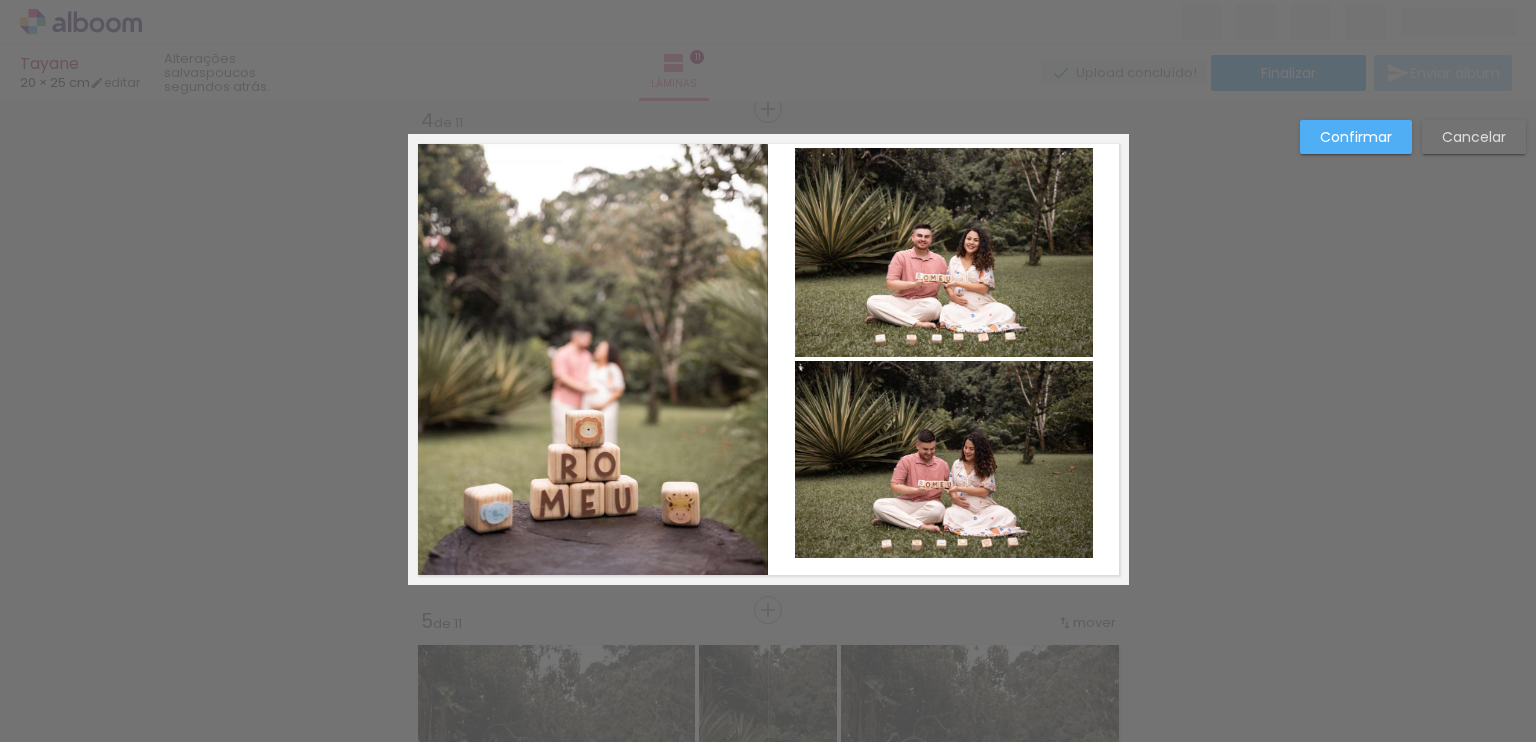 click 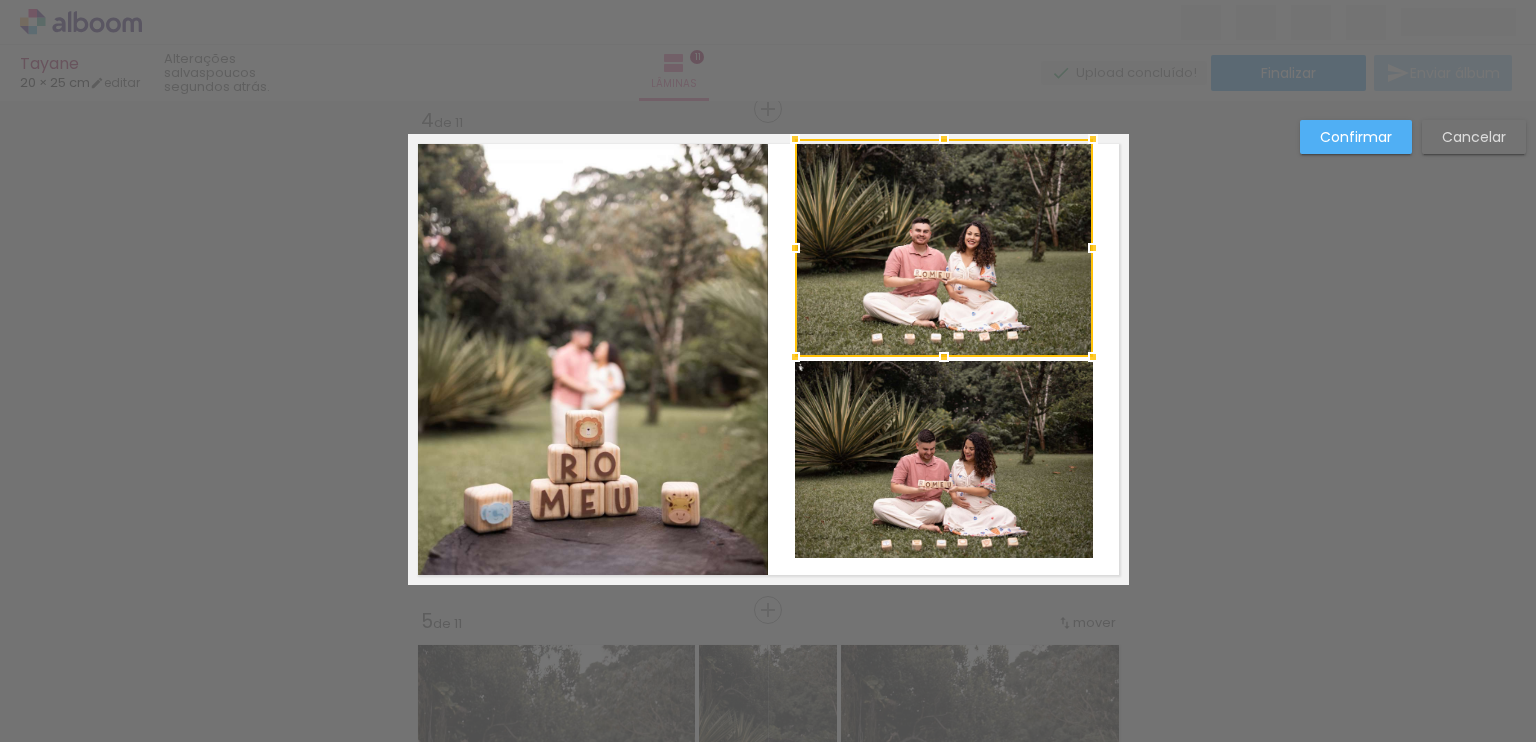 drag, startPoint x: 935, startPoint y: 143, endPoint x: 935, endPoint y: 129, distance: 14 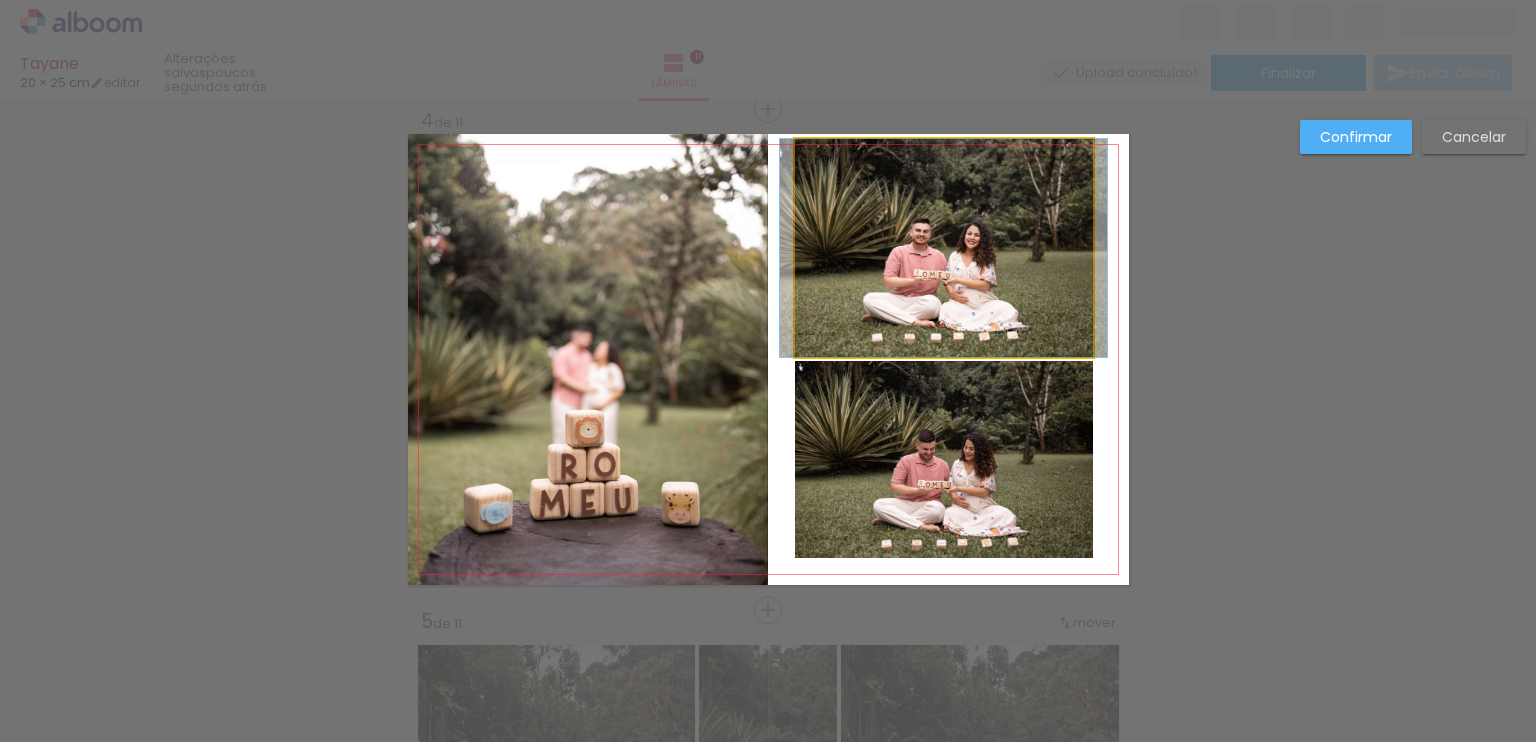 click 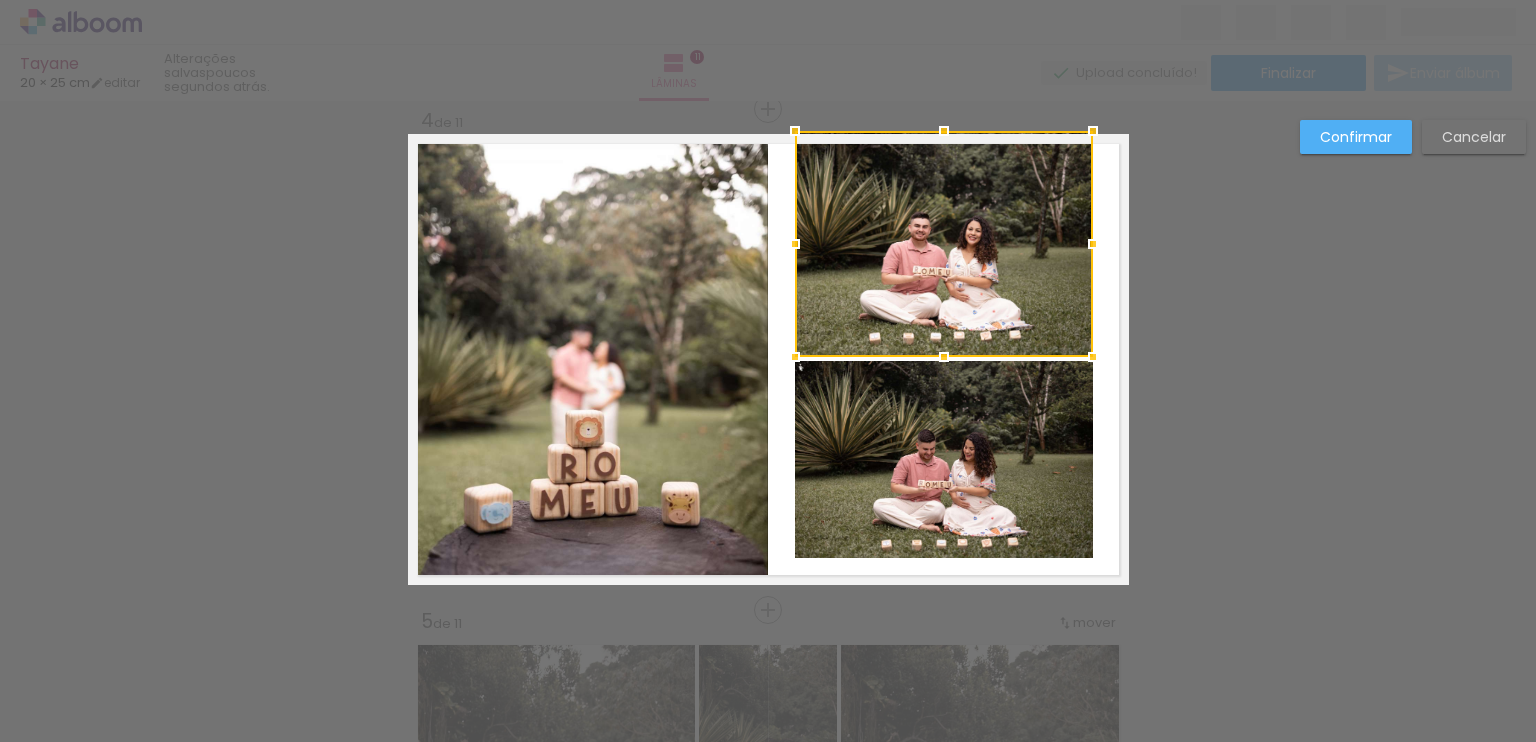 click at bounding box center (944, 131) 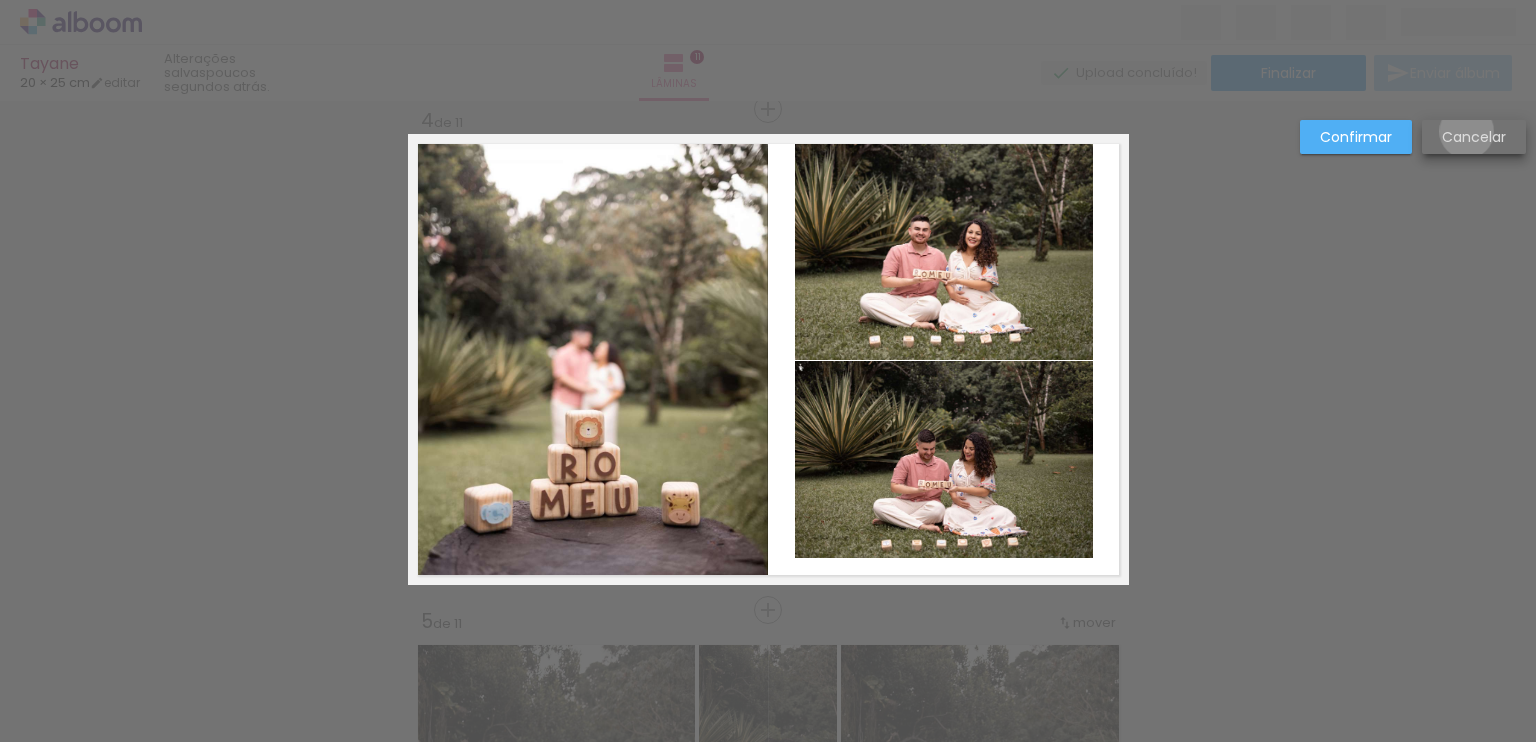 click on "Cancelar" at bounding box center [0, 0] 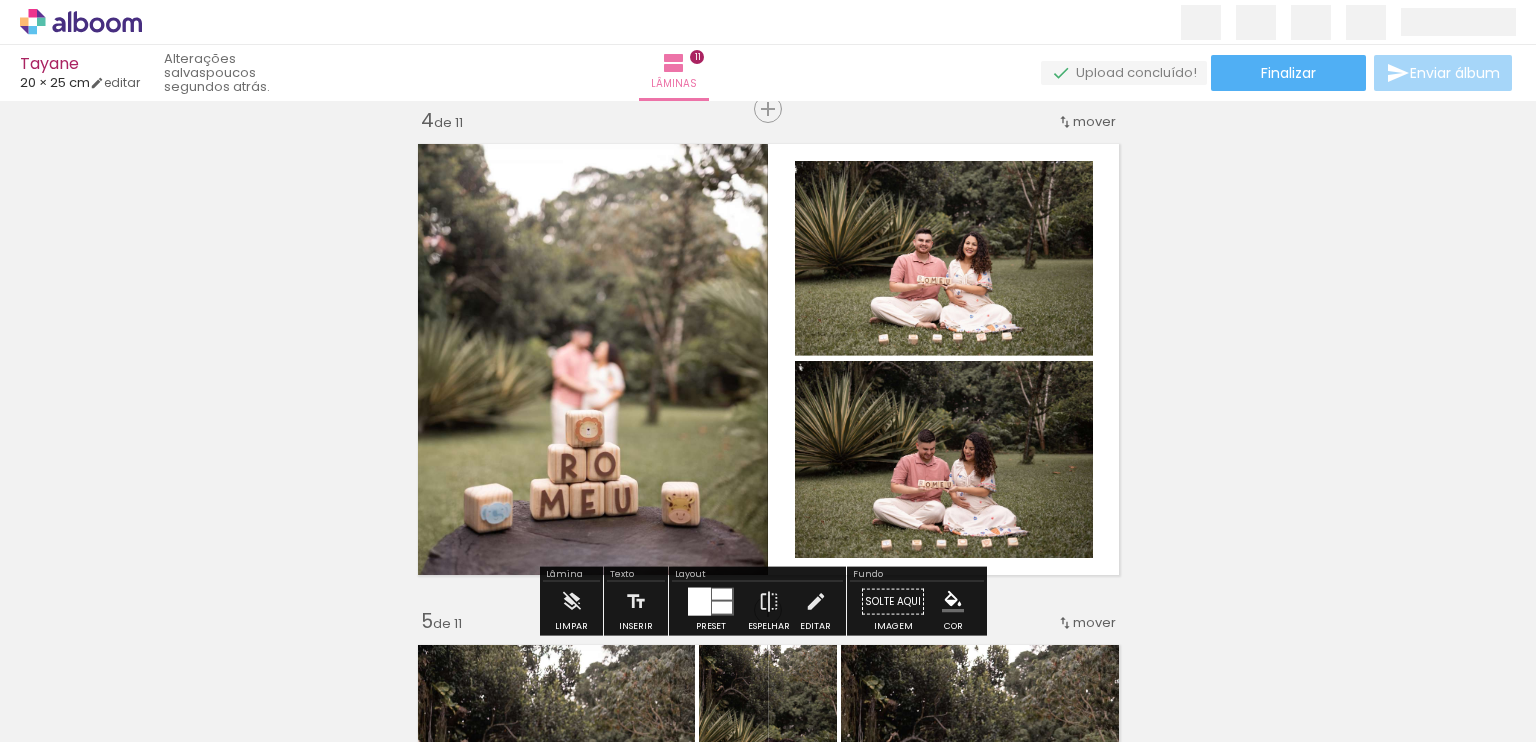 click 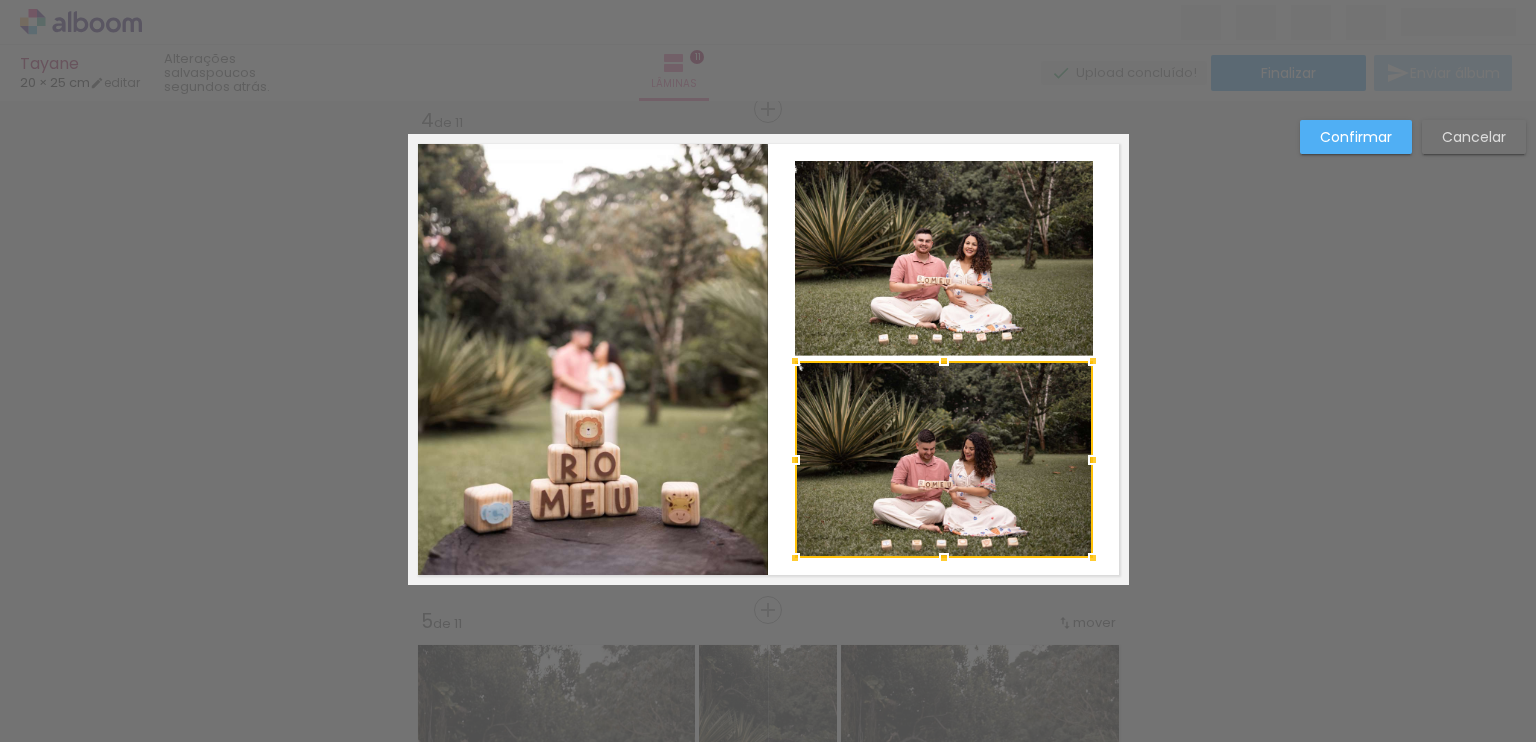 click 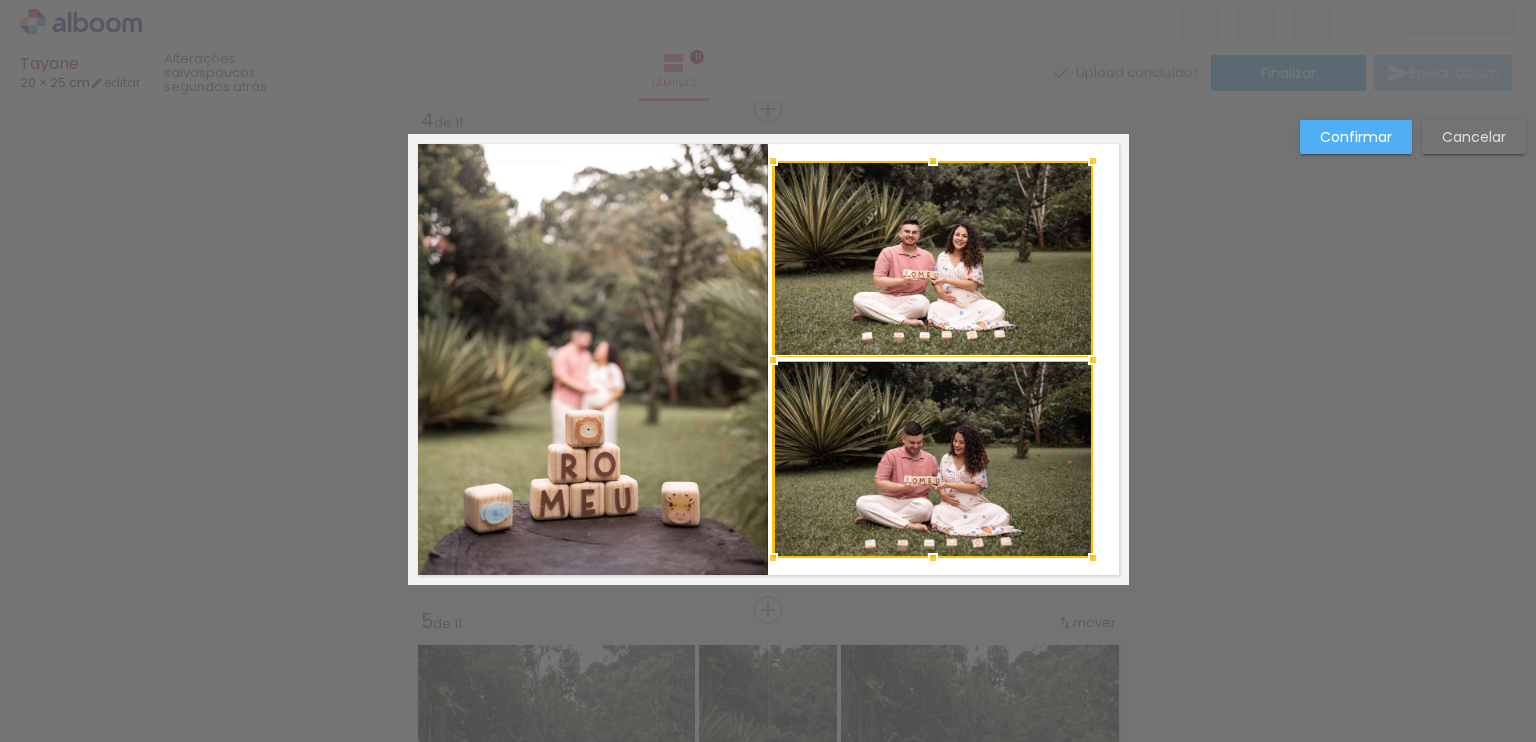 drag, startPoint x: 788, startPoint y: 357, endPoint x: 766, endPoint y: 358, distance: 22.022715 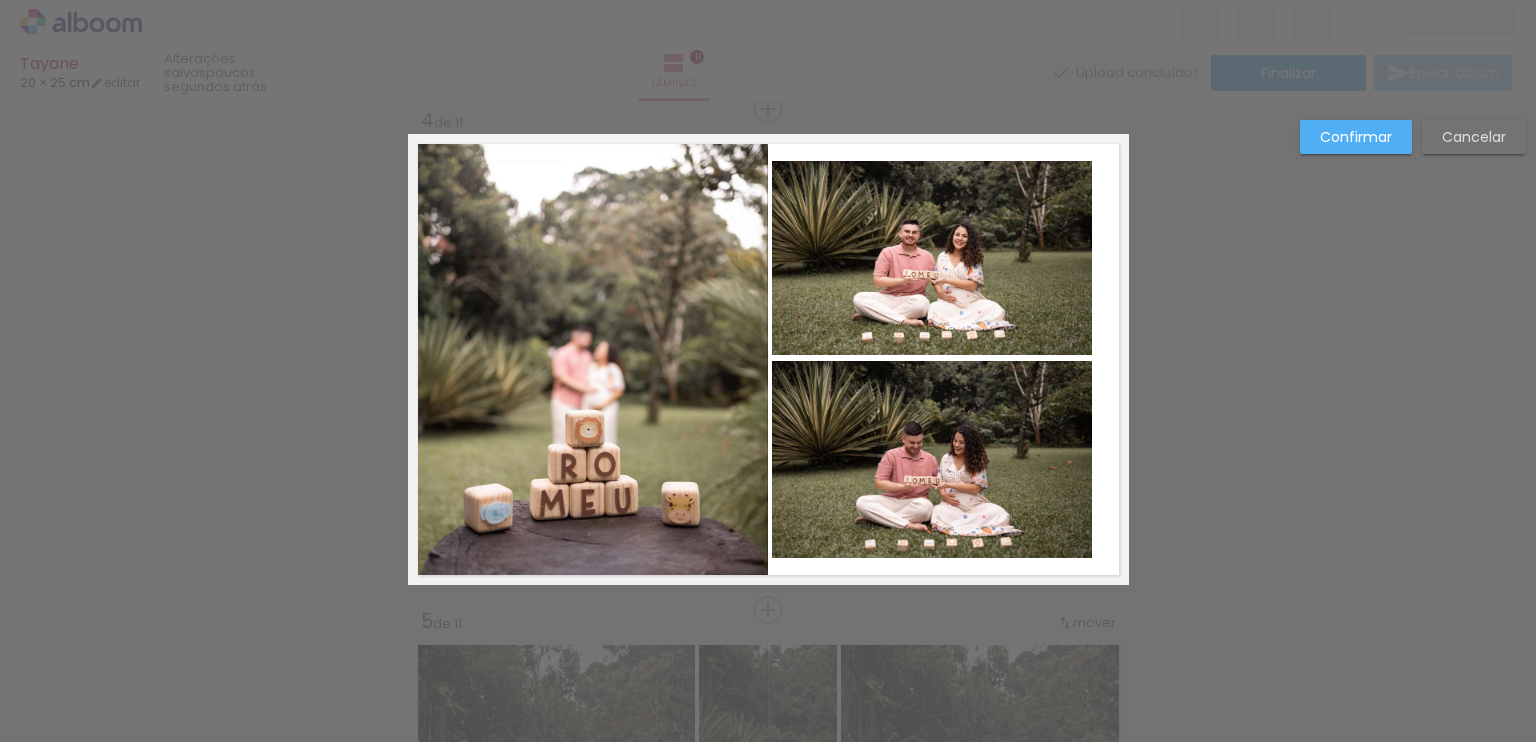 click 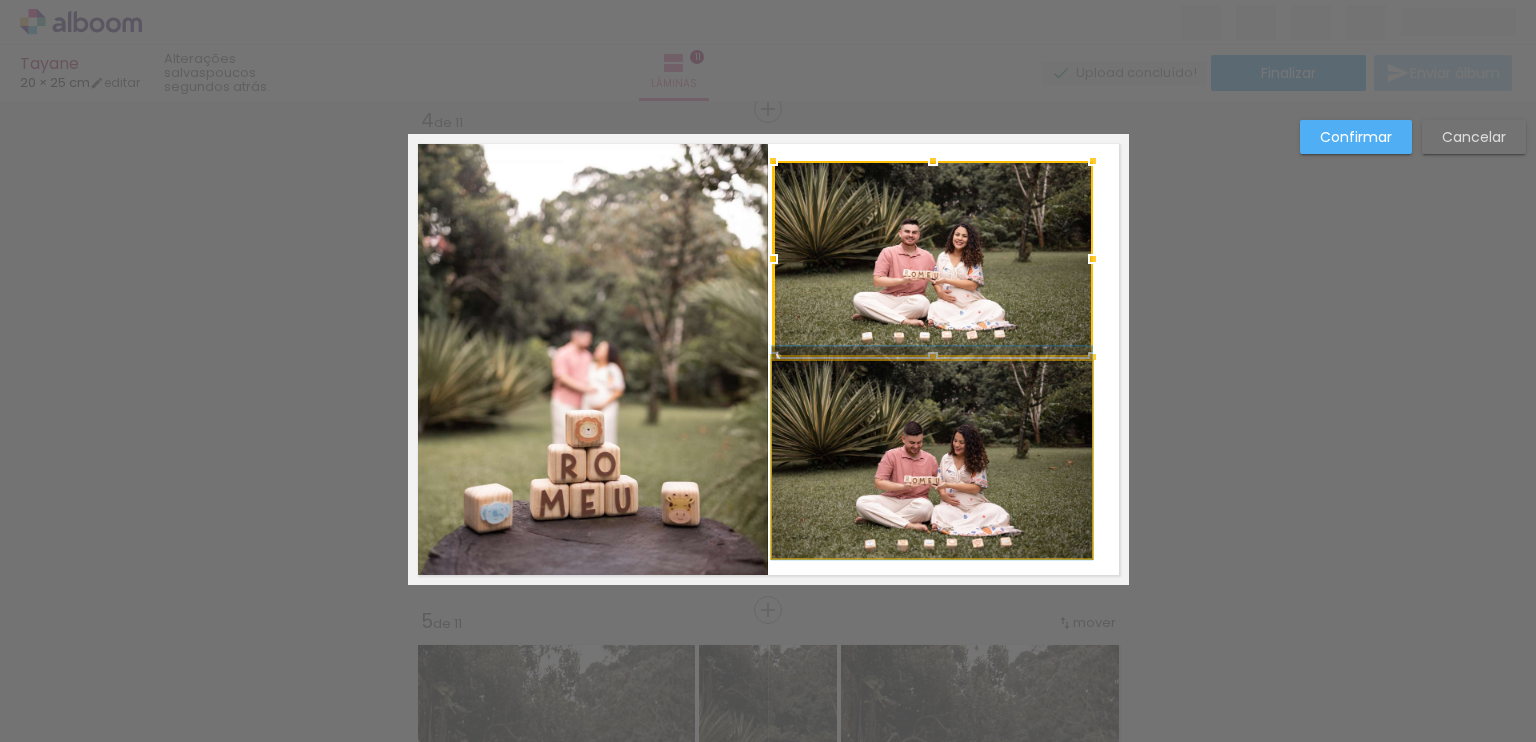 click 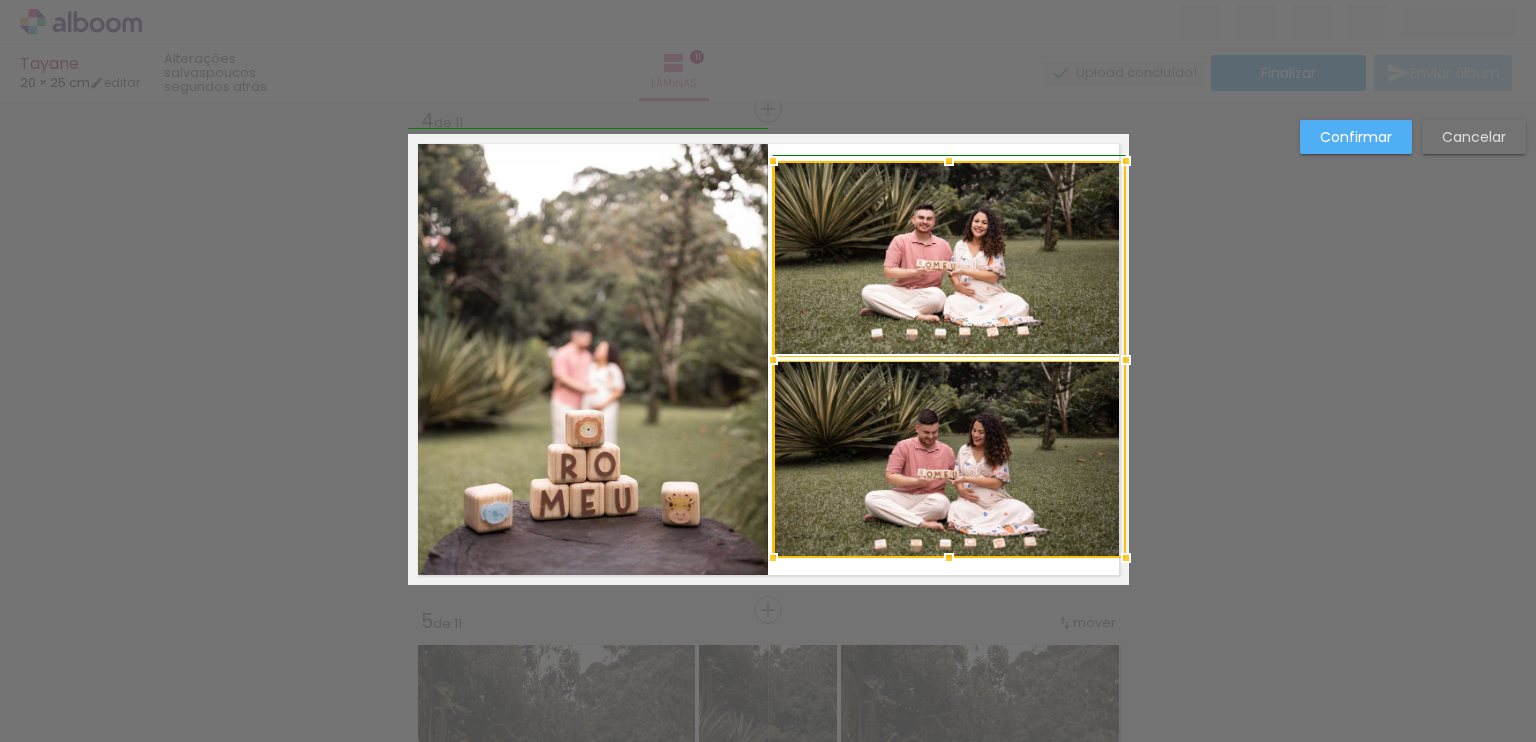 drag, startPoint x: 1088, startPoint y: 356, endPoint x: 1132, endPoint y: 357, distance: 44.011364 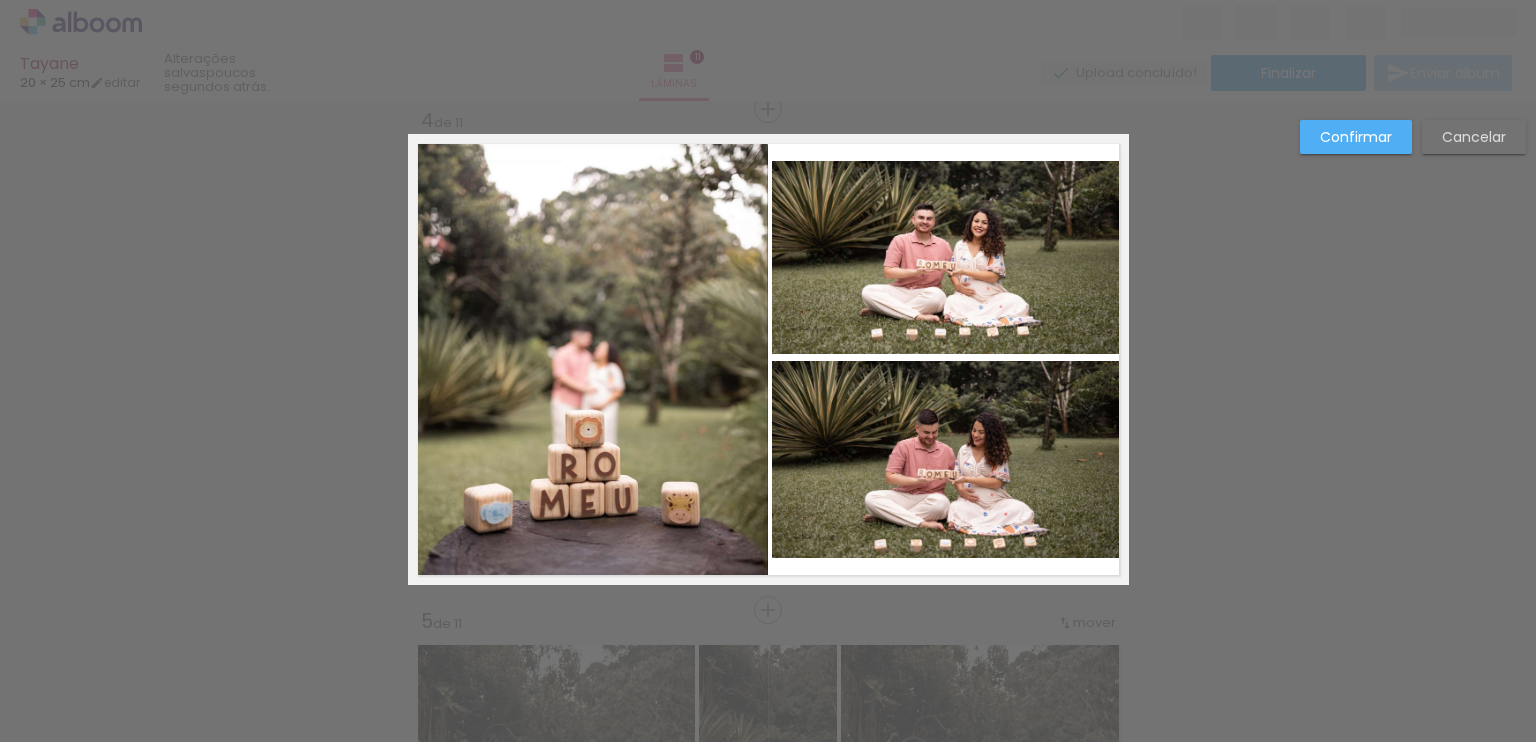 click 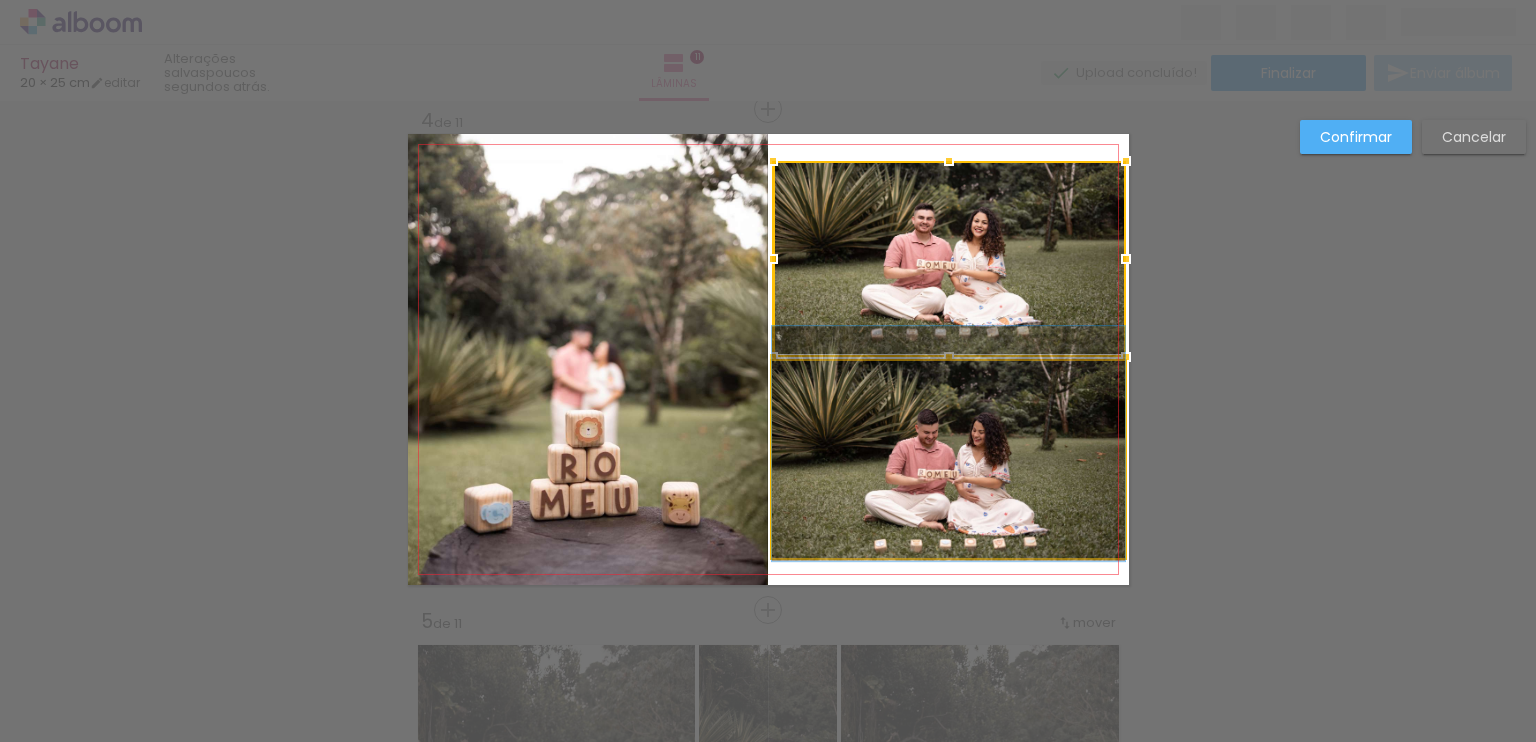 click 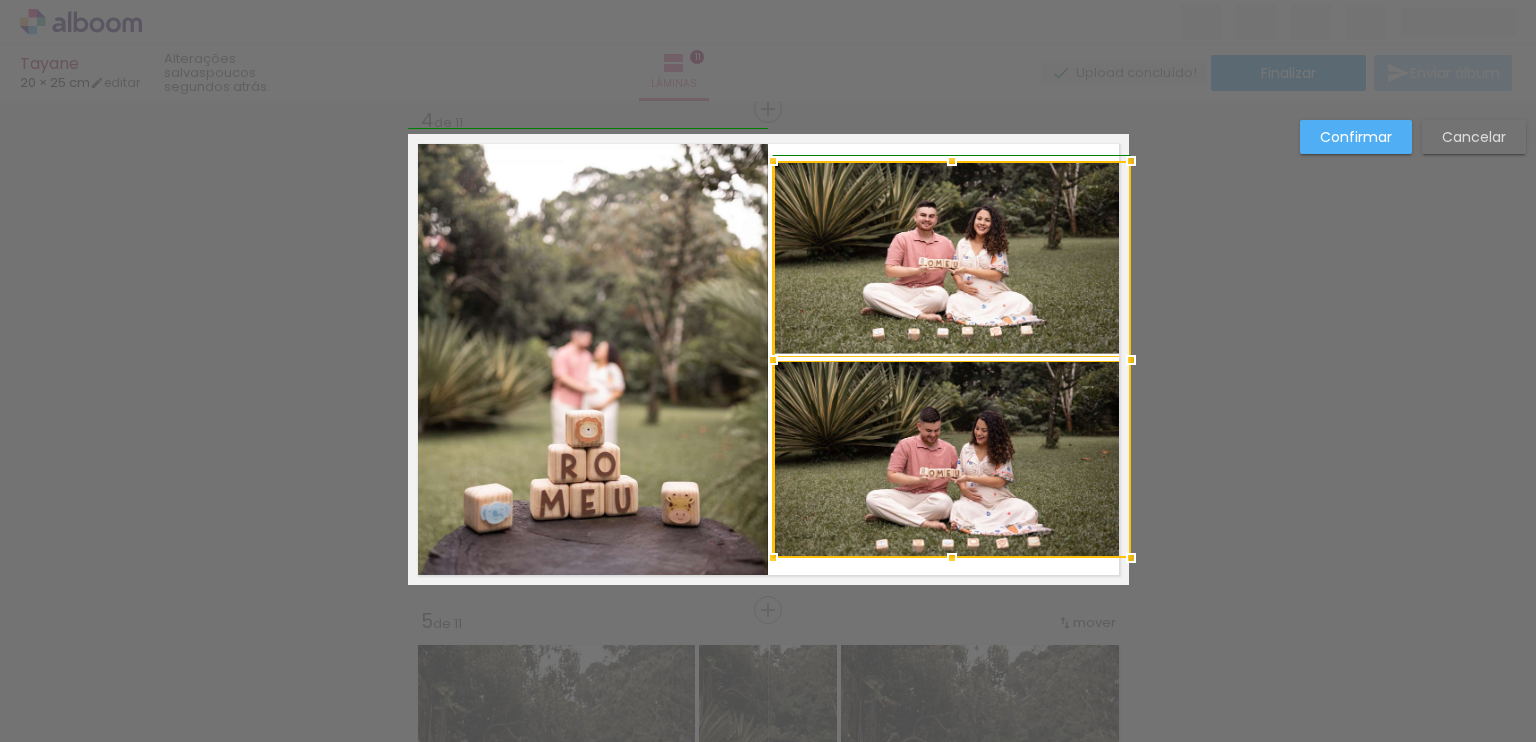 click at bounding box center [1131, 360] 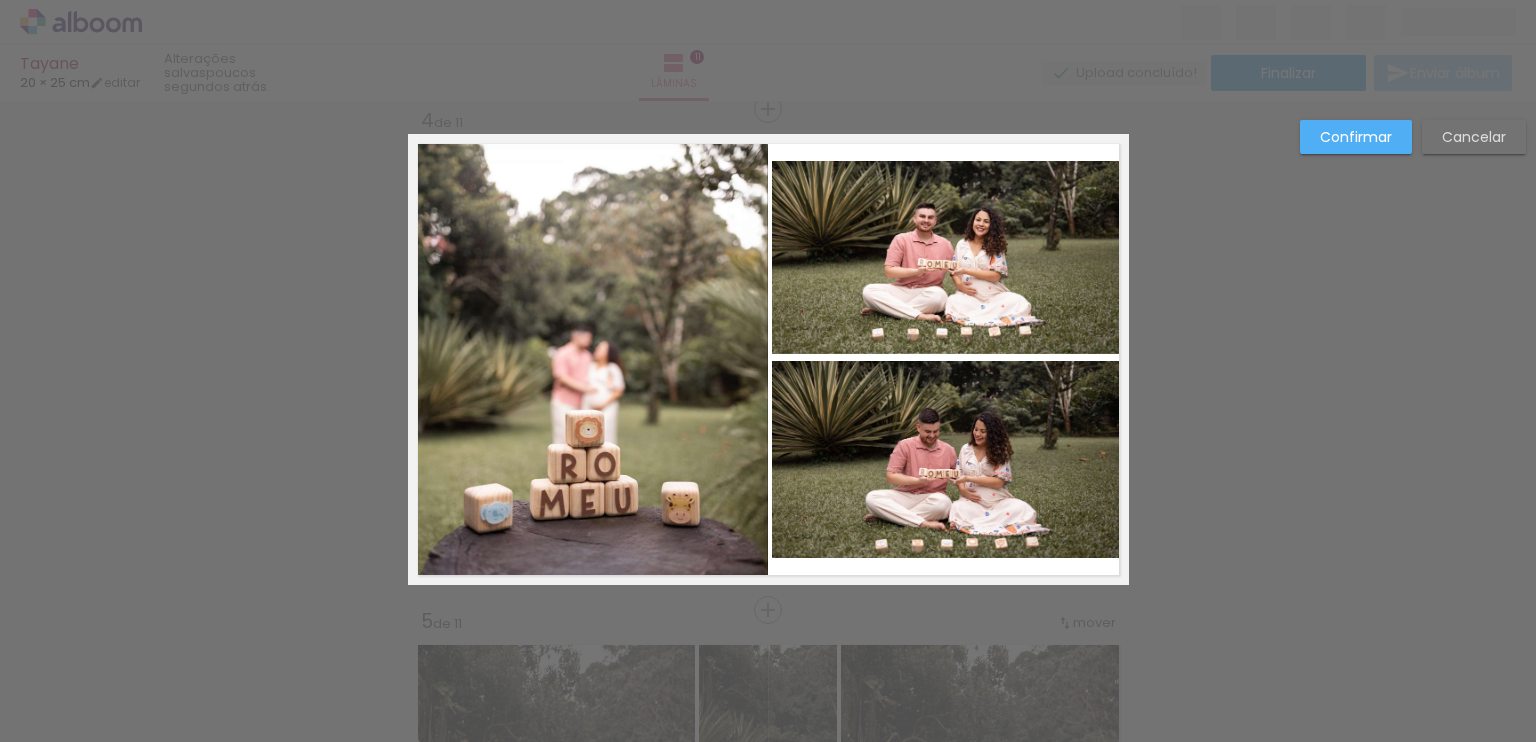 click 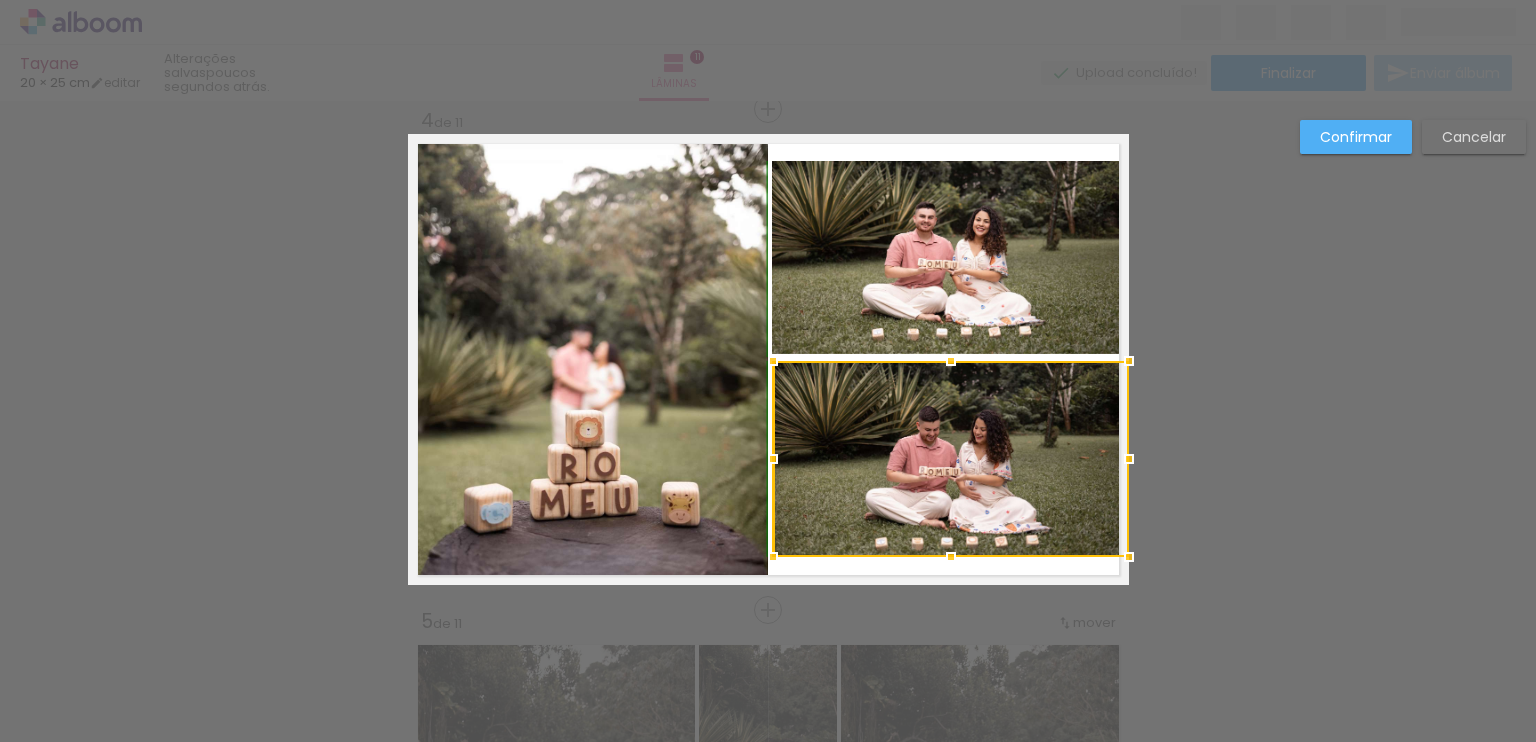 drag, startPoint x: 940, startPoint y: 565, endPoint x: 941, endPoint y: 589, distance: 24.020824 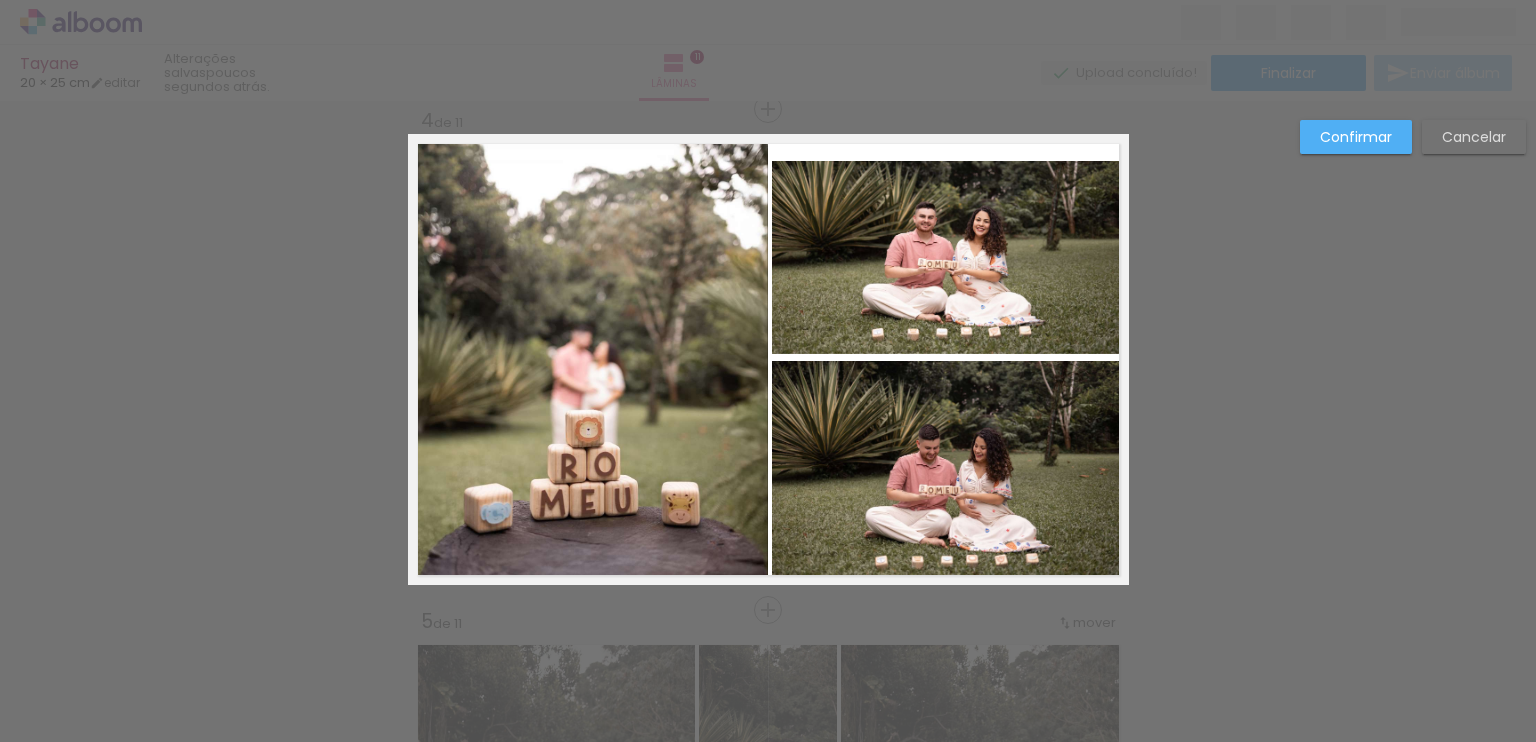 click 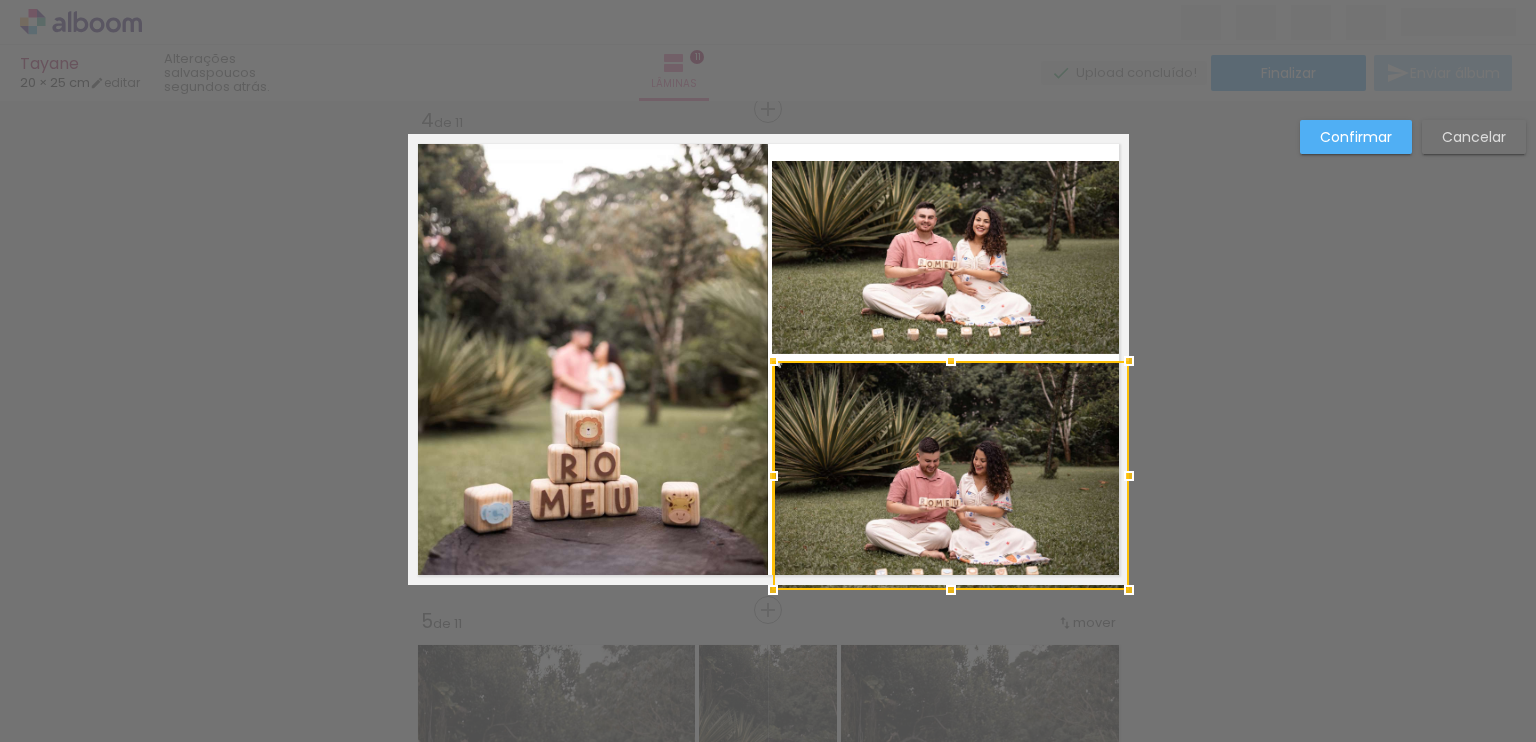 drag, startPoint x: 946, startPoint y: 577, endPoint x: 946, endPoint y: 589, distance: 12 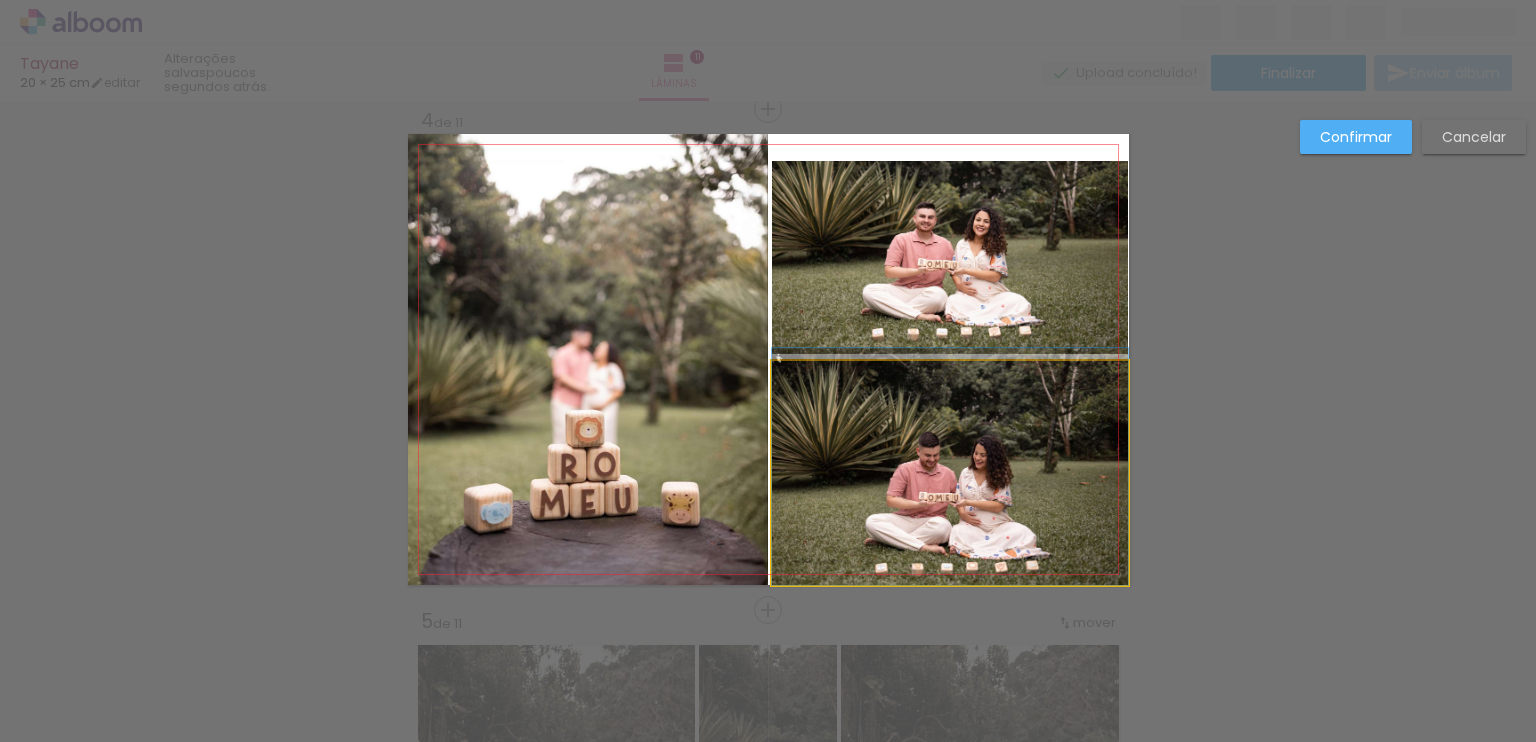 click 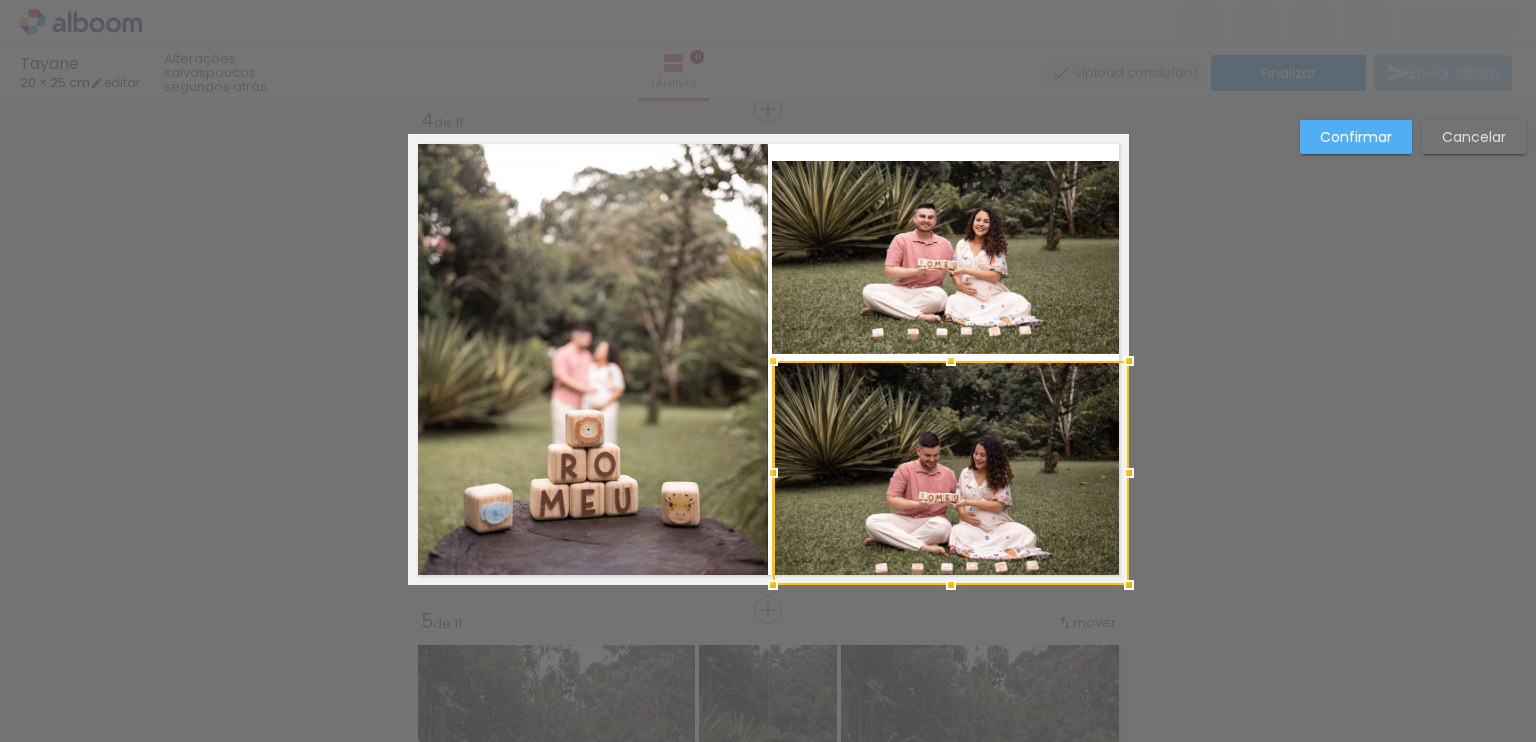 click 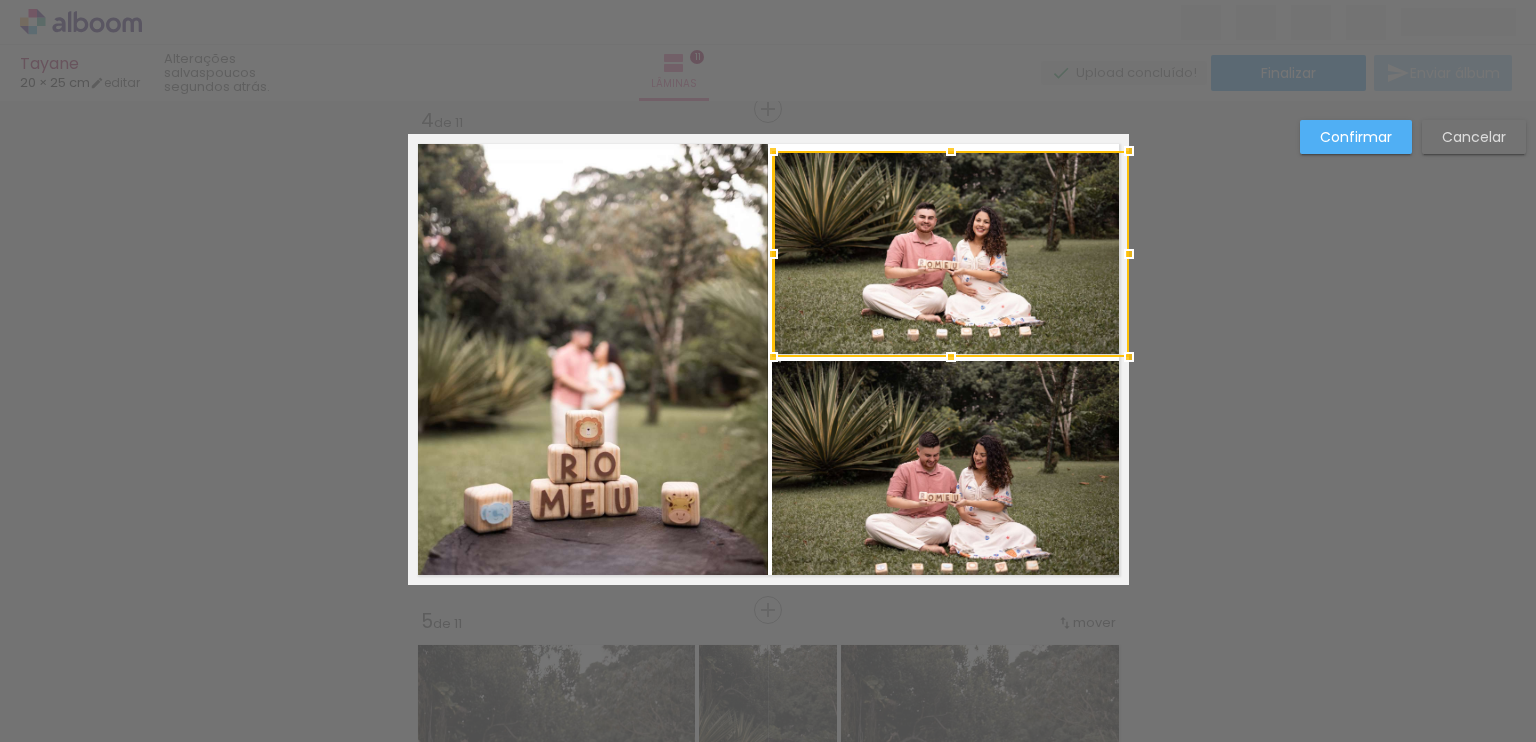 drag, startPoint x: 940, startPoint y: 161, endPoint x: 944, endPoint y: 148, distance: 13.601471 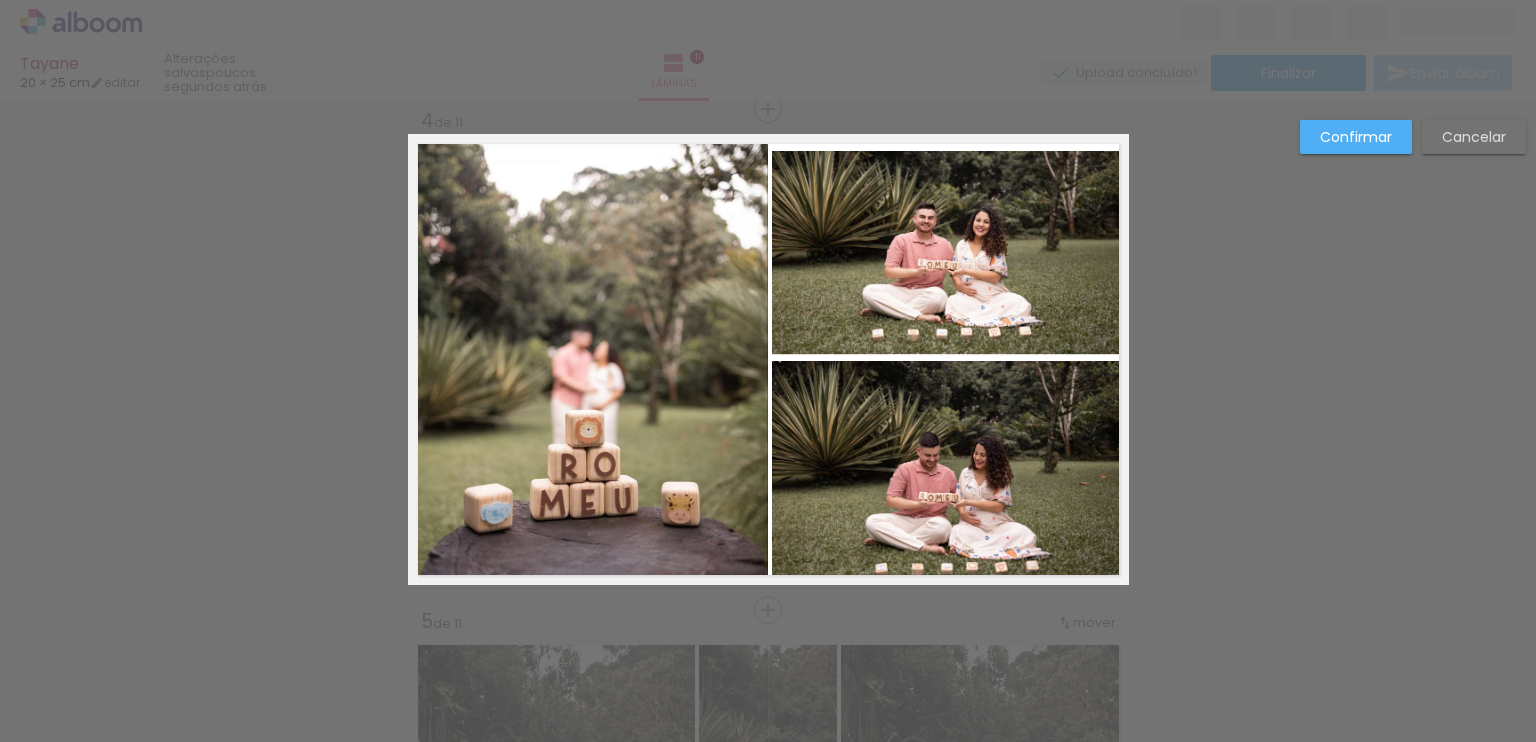 click 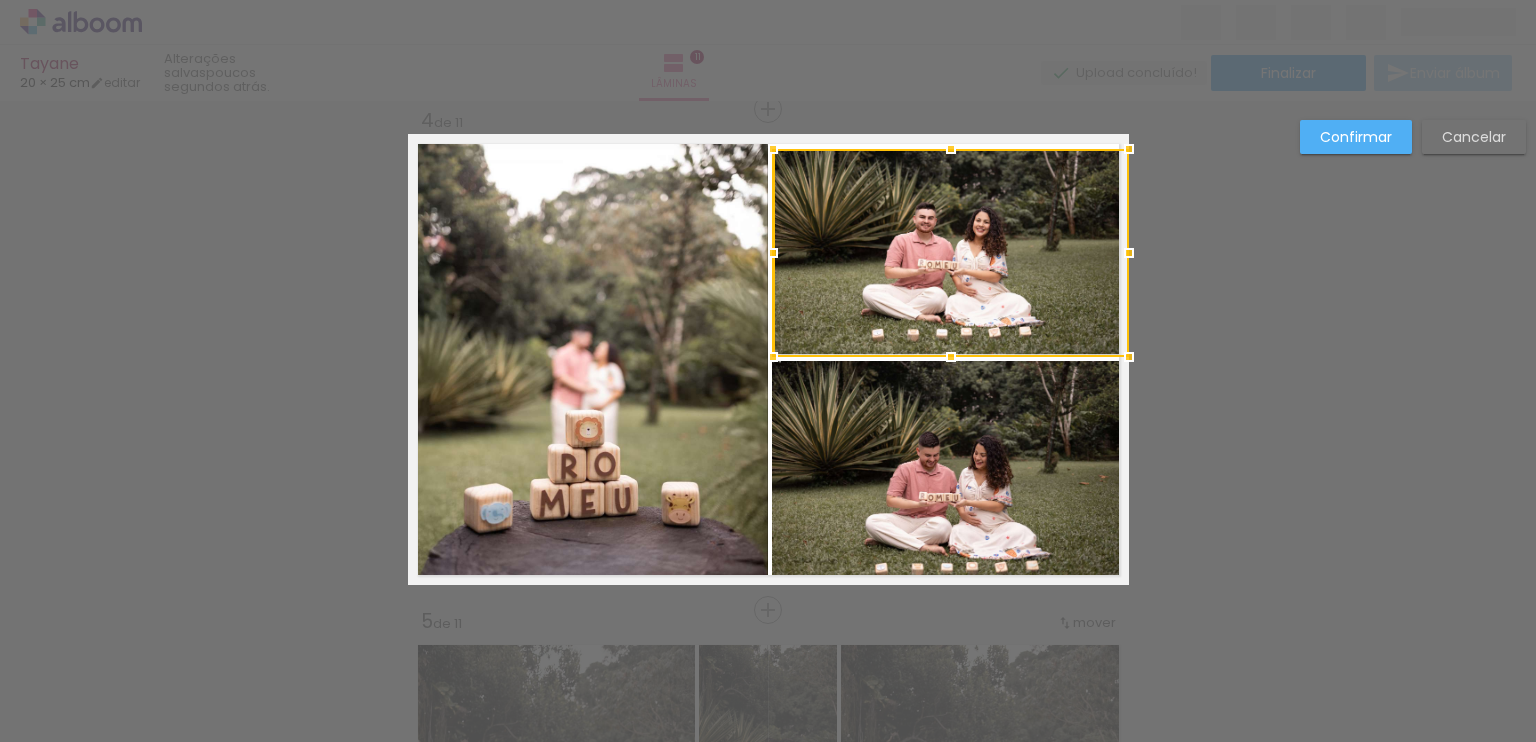 drag, startPoint x: 947, startPoint y: 151, endPoint x: 947, endPoint y: 128, distance: 23 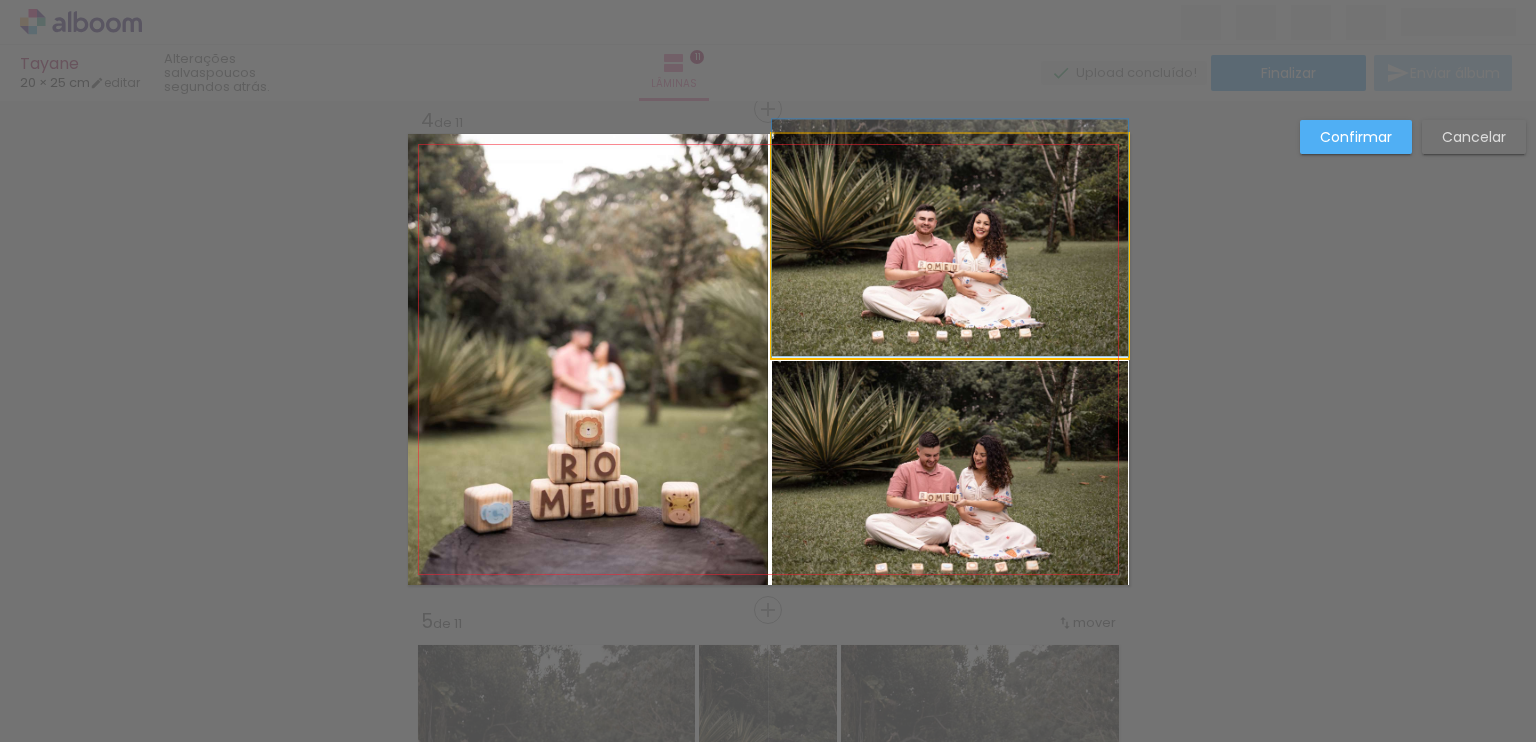 click 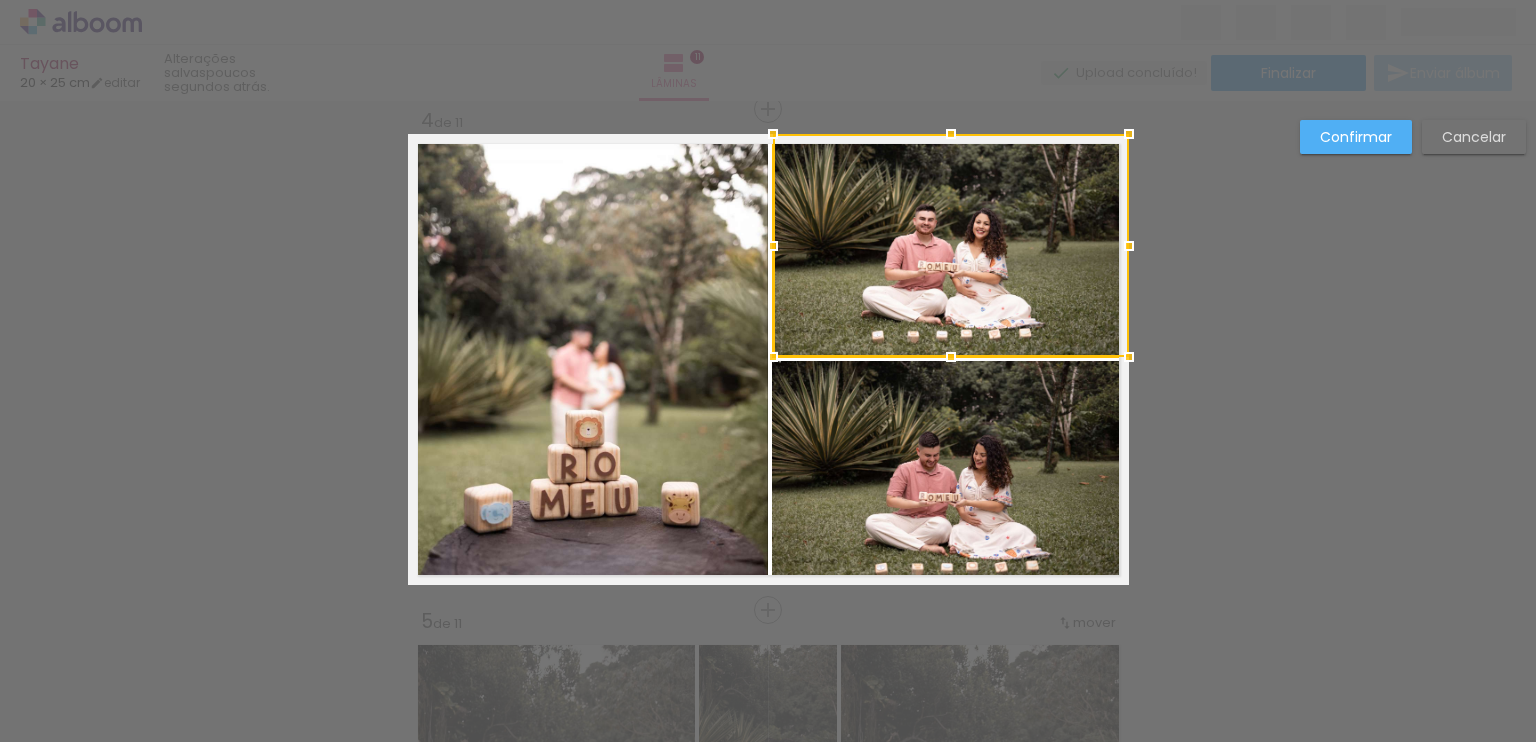 click on "Confirmar Cancelar" at bounding box center (768, 1603) 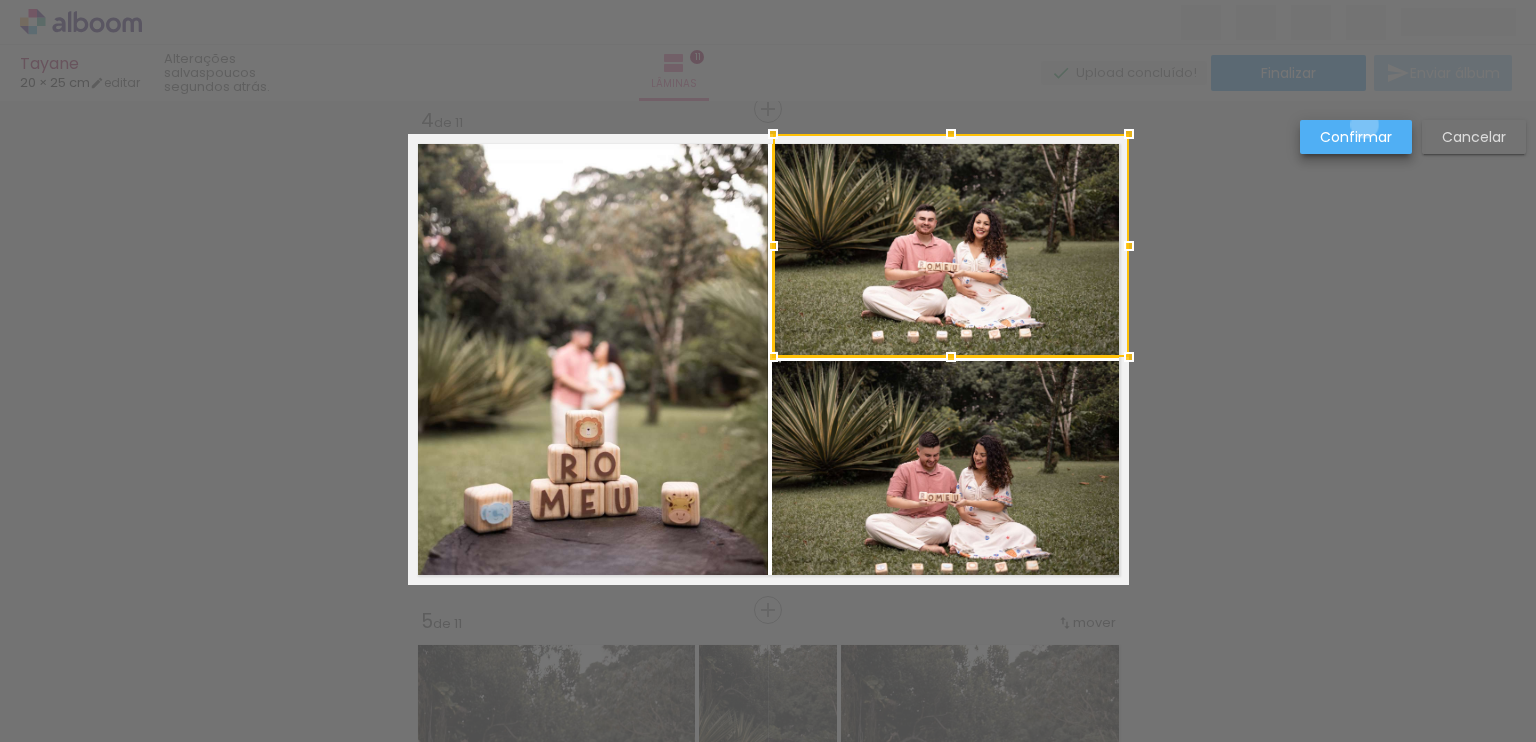 click on "Confirmar" at bounding box center [1356, 137] 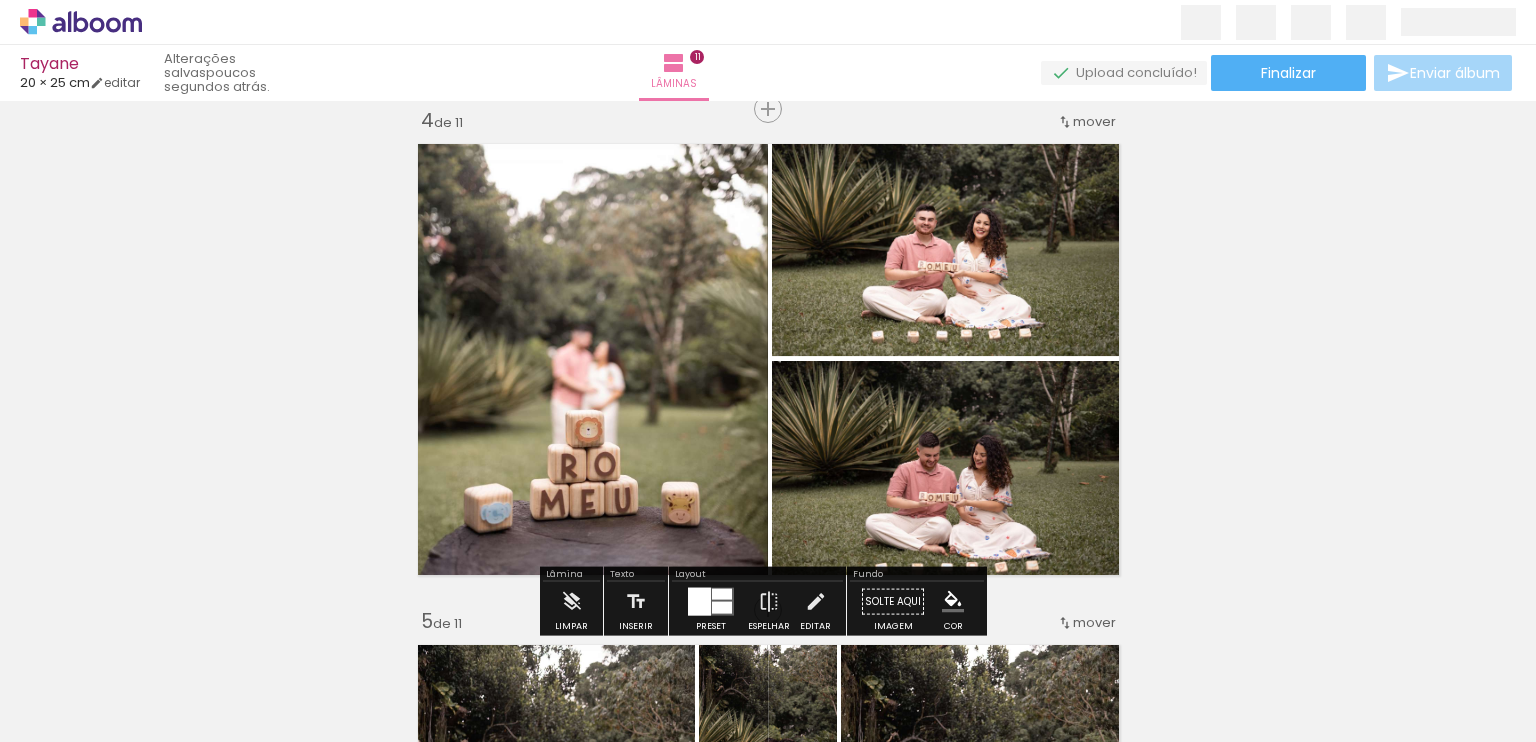 click 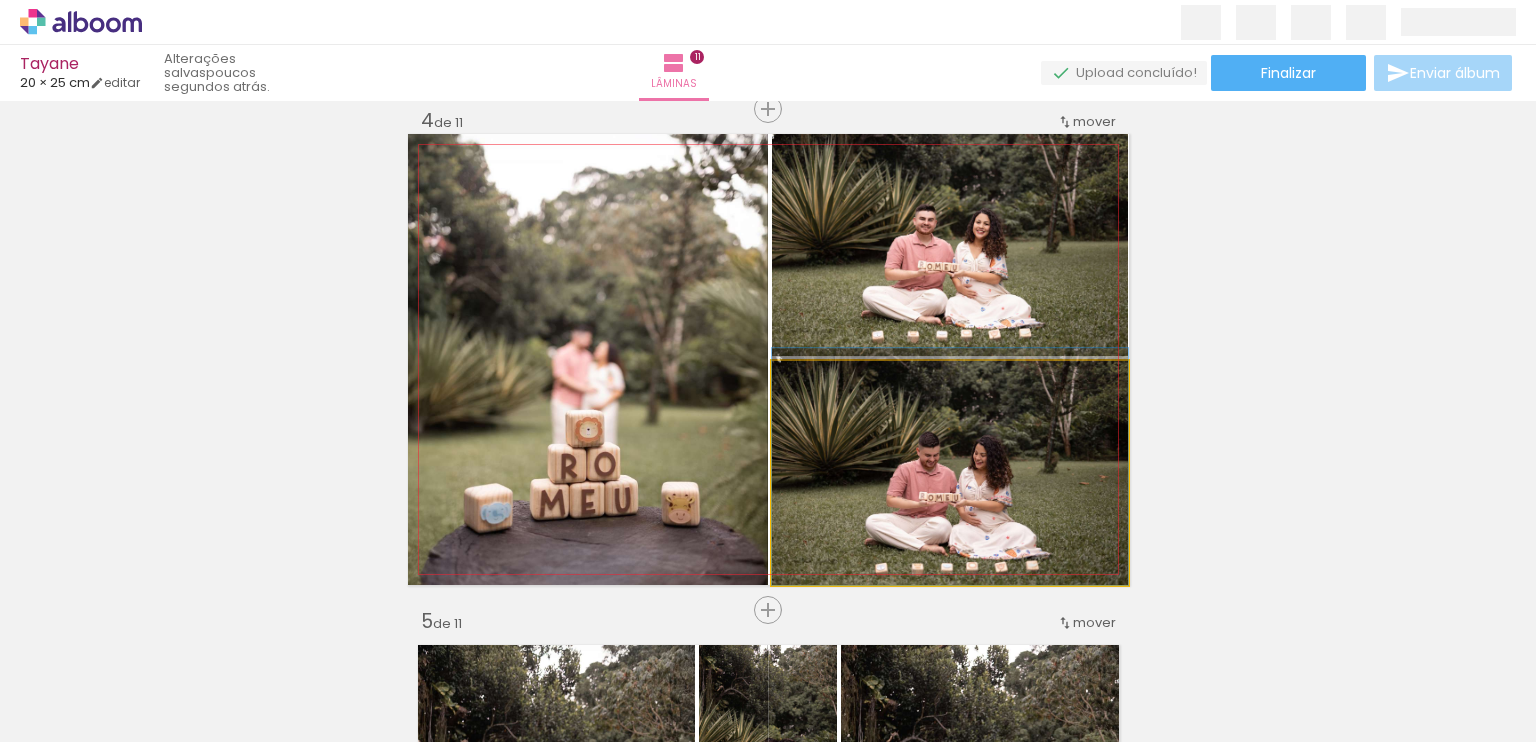 click 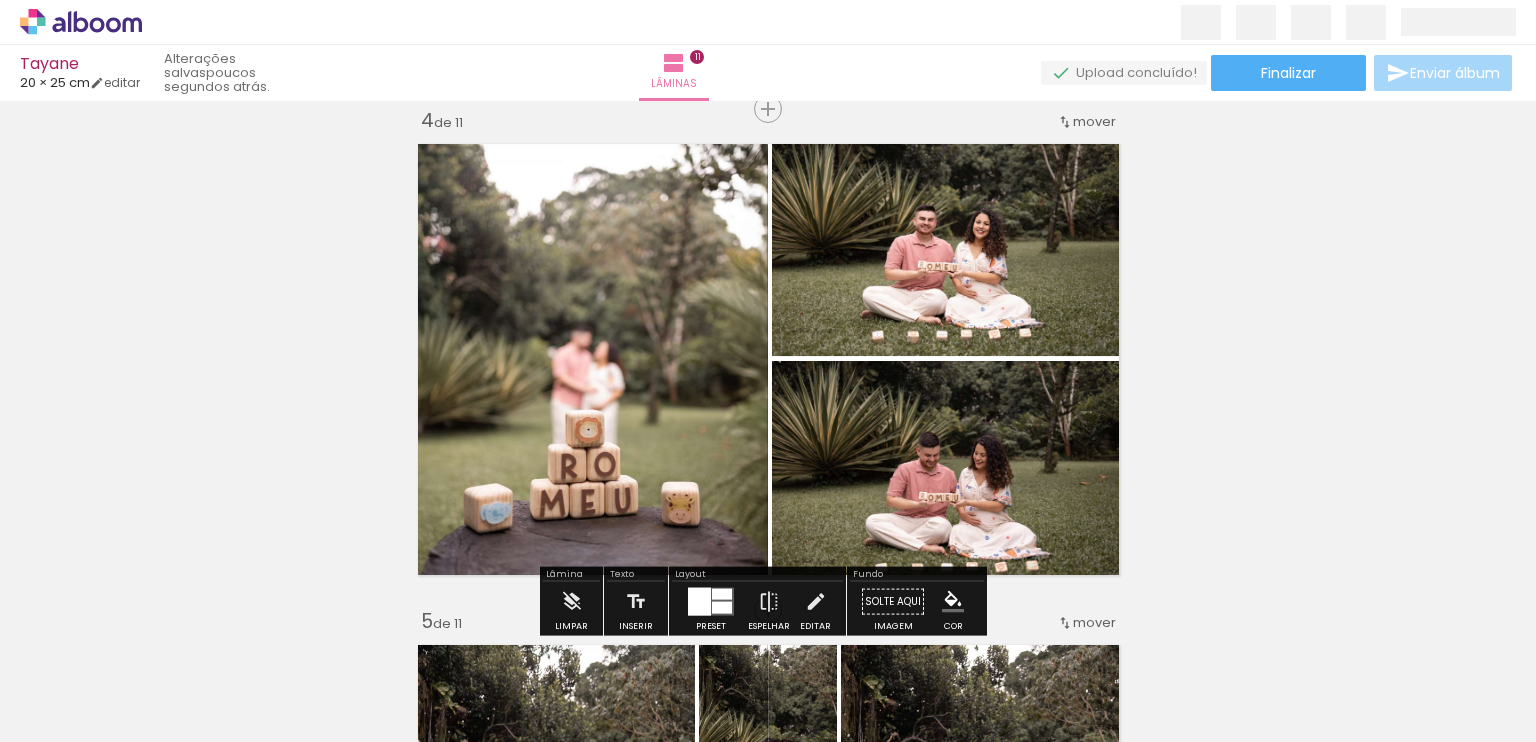 click 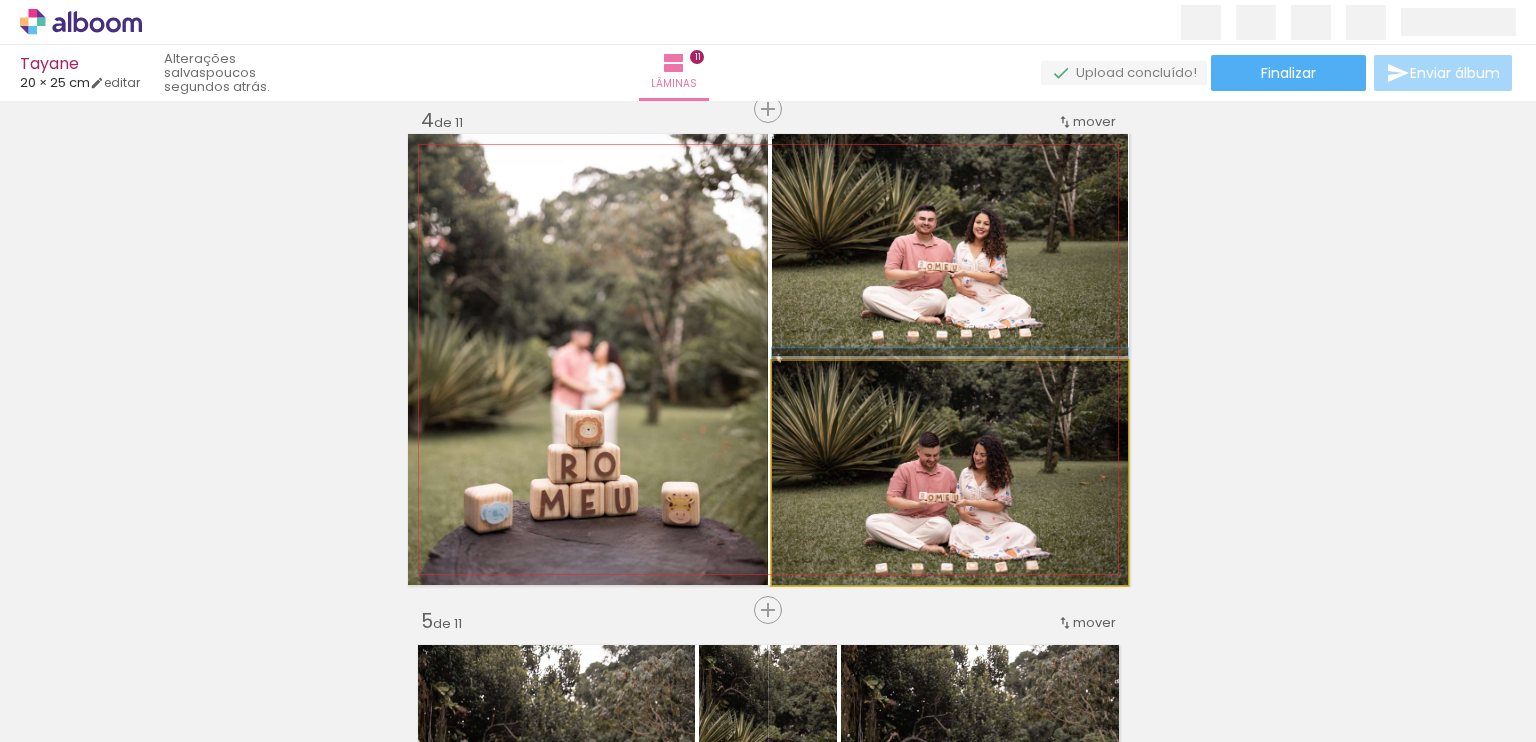 click 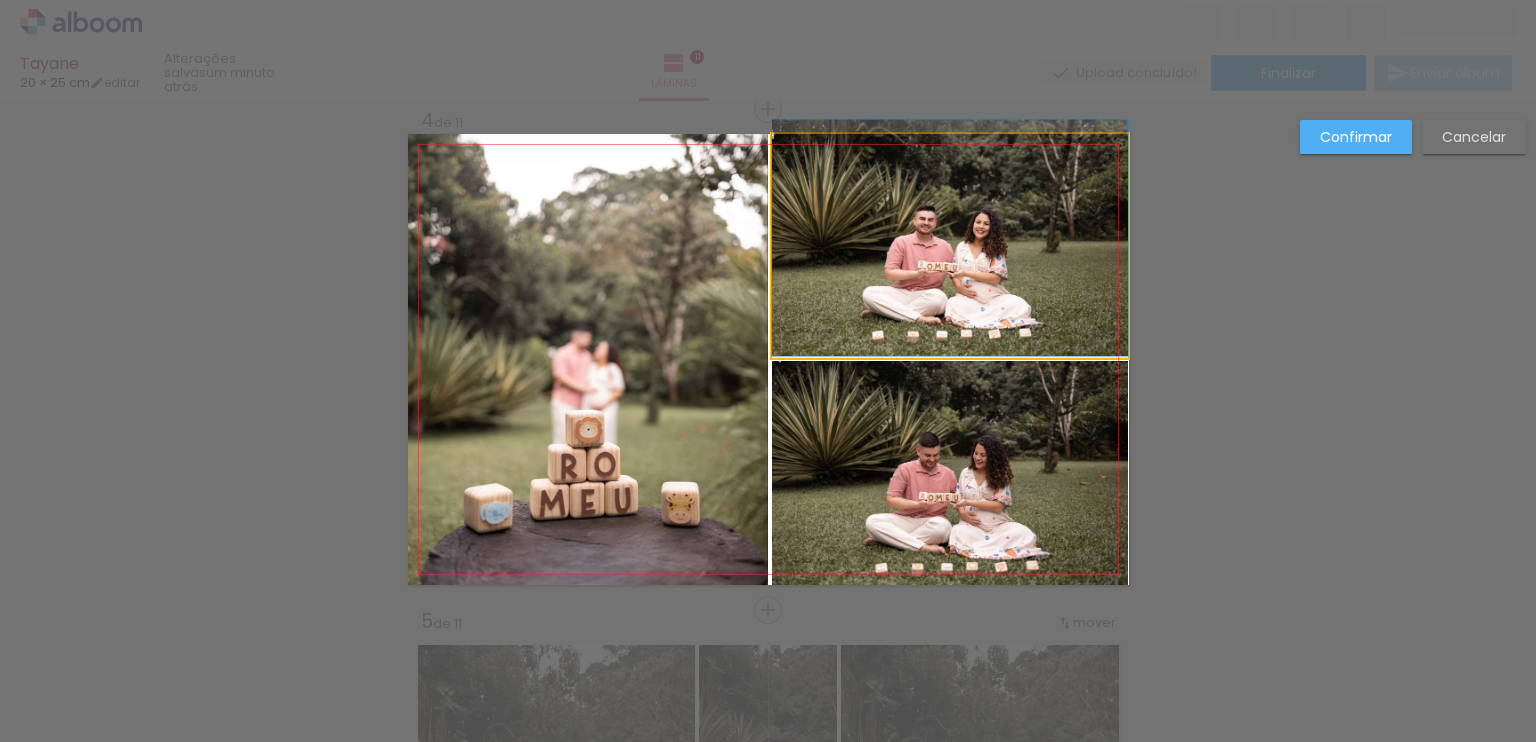 click 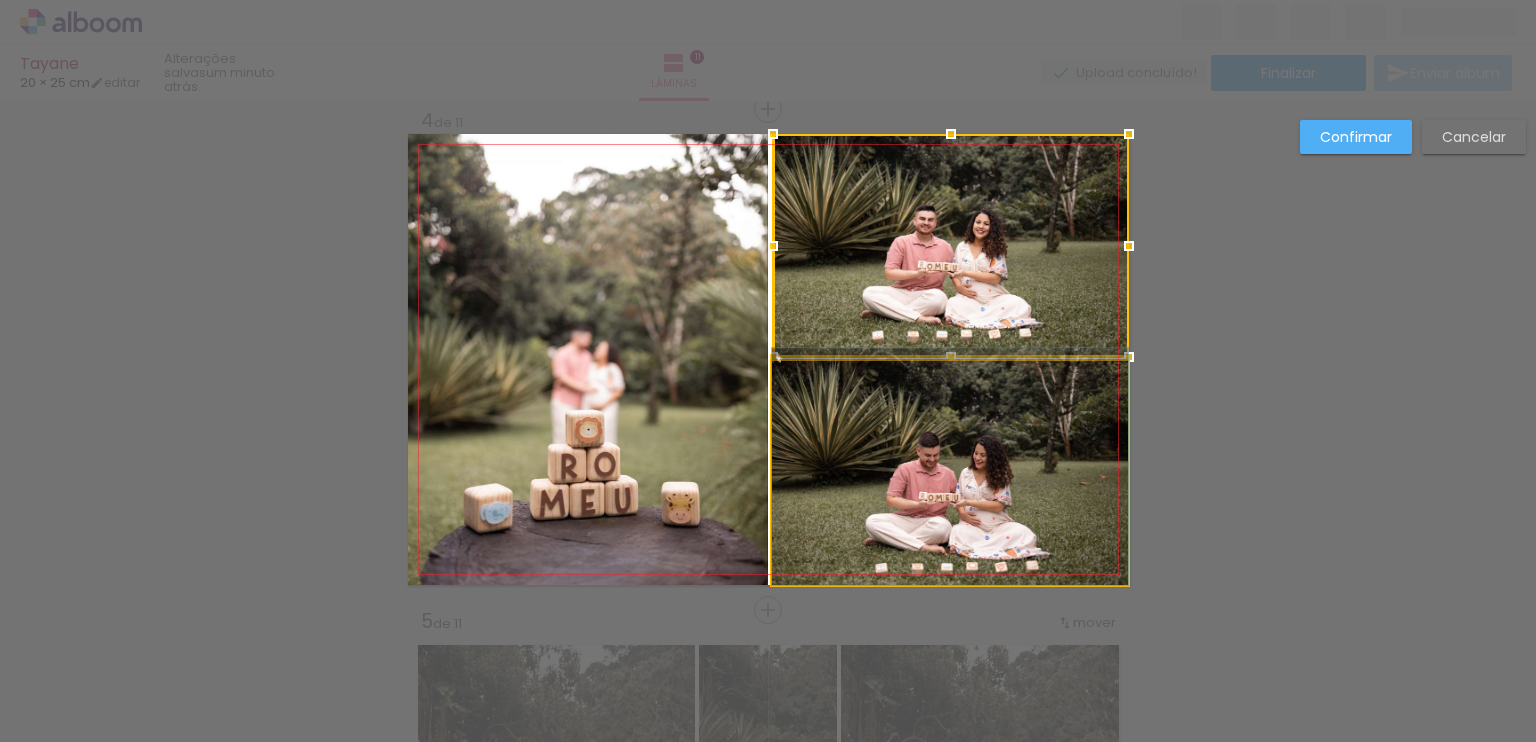 click 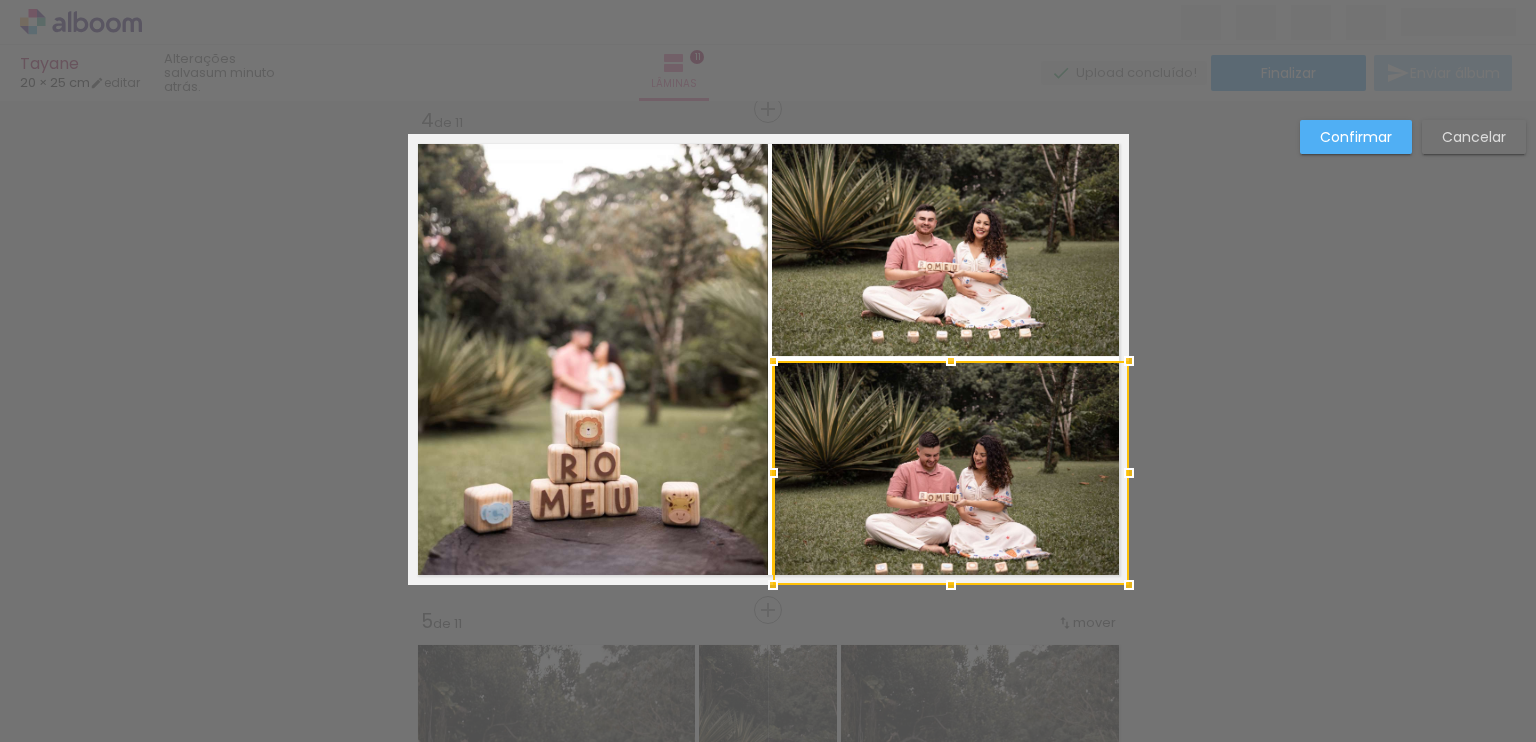 click 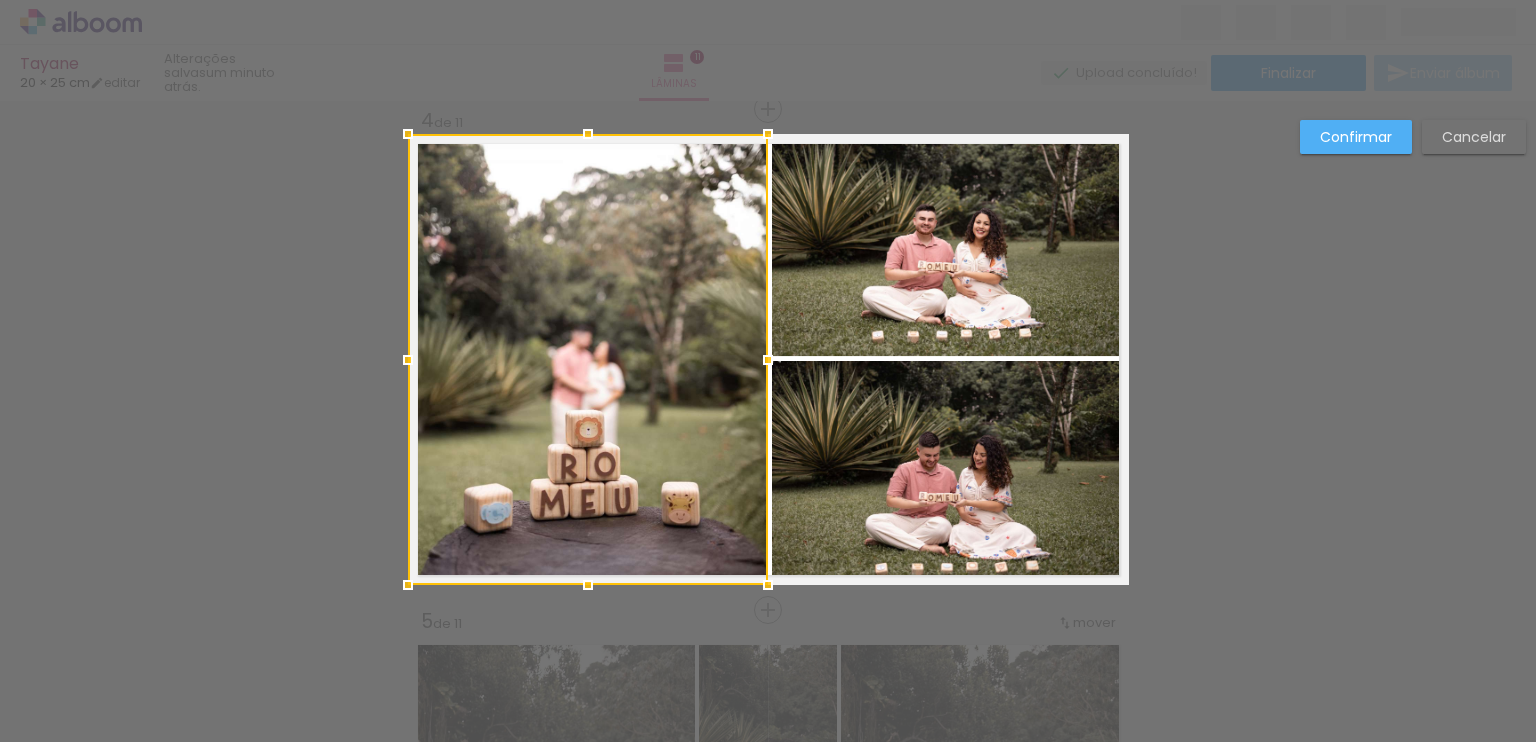 click on "Cancelar" at bounding box center (0, 0) 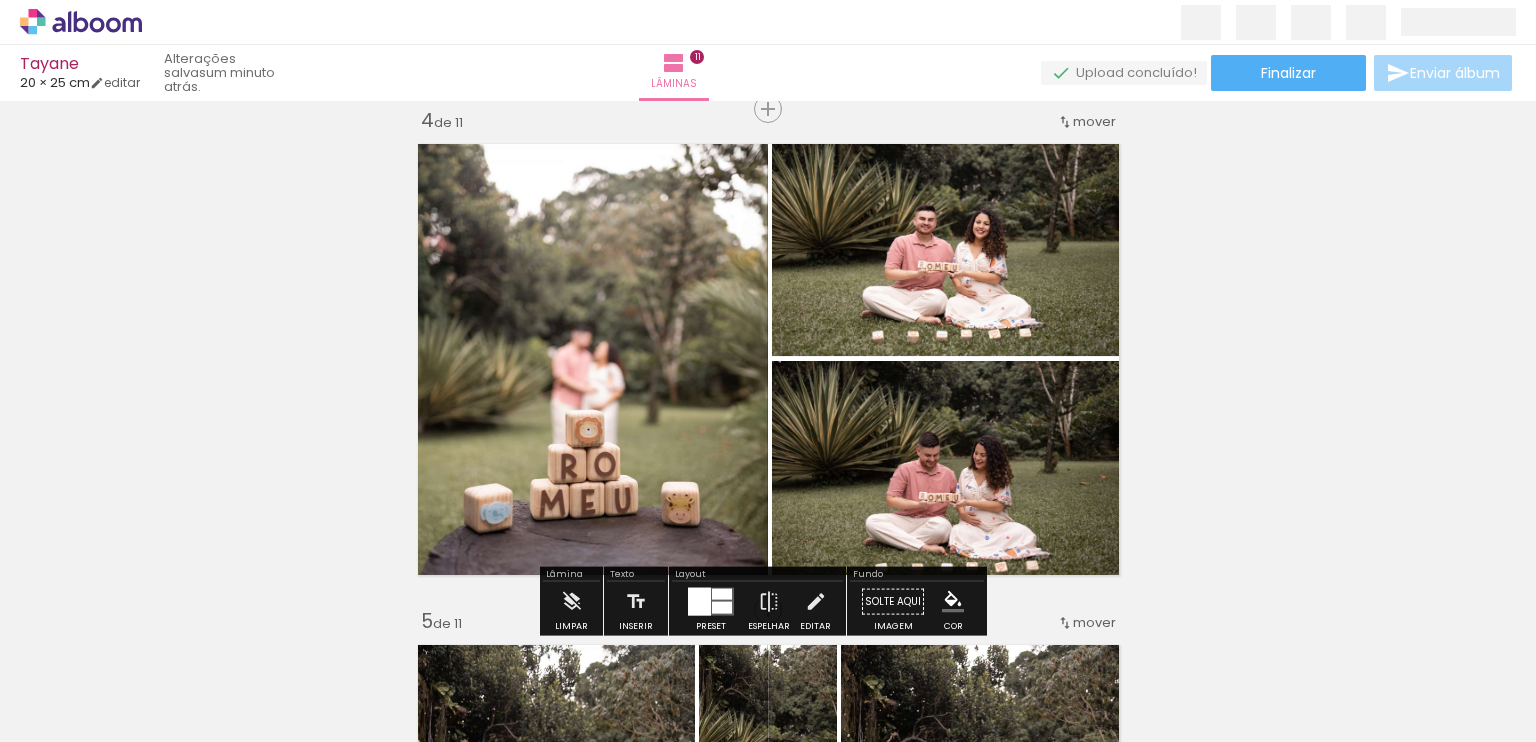 click on "Inserir lâmina 1  de 11  Inserir lâmina 2  de 11  Inserir lâmina 3  de 11  Inserir lâmina 4  de 11  Inserir lâmina 5  de 11  Inserir lâmina 6  de 11  Inserir lâmina 7  de 11  Inserir lâmina 8  de 11  Inserir lâmina 9  de 11  Inserir lâmina 10  de 11  Inserir lâmina 11  de 11" at bounding box center (768, 1586) 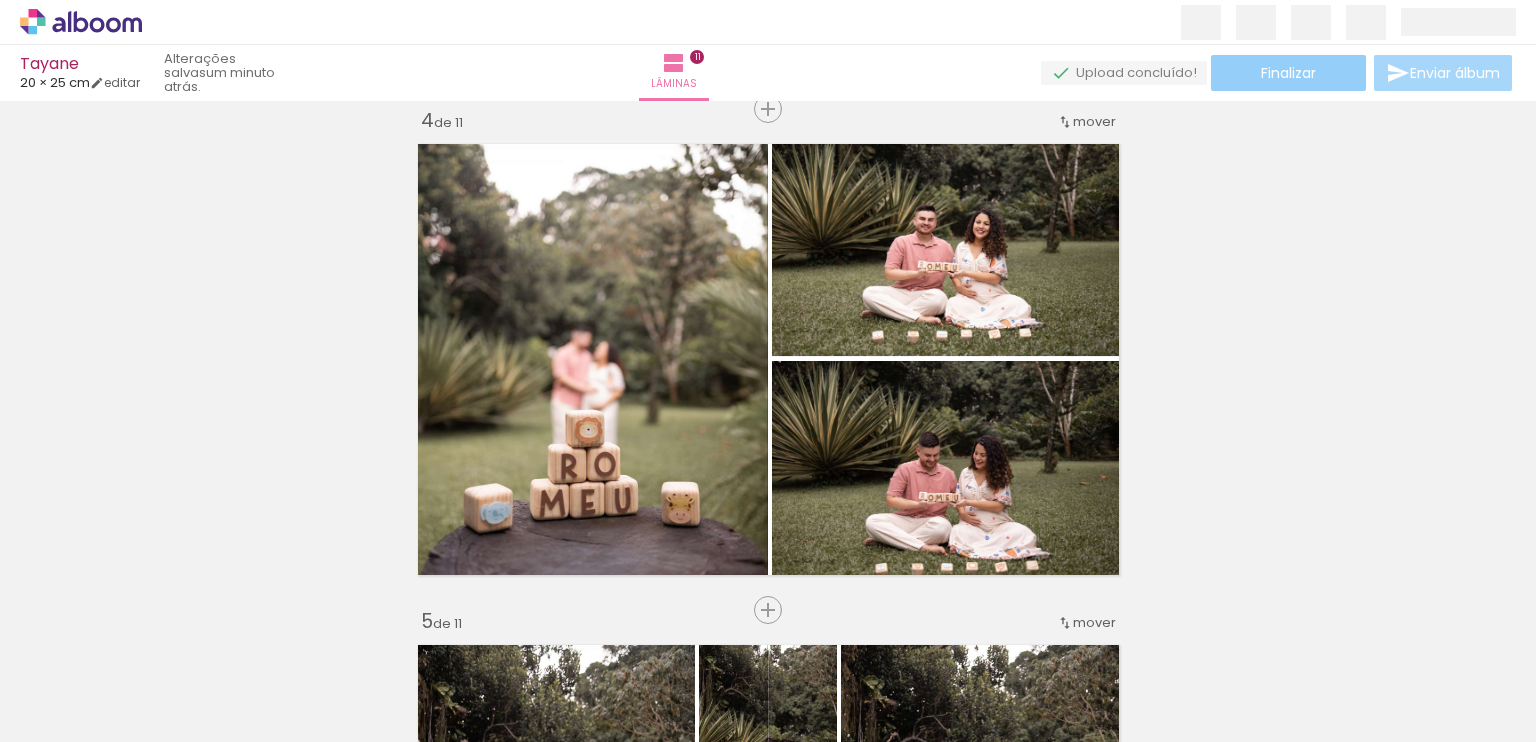 click on "Finalizar" 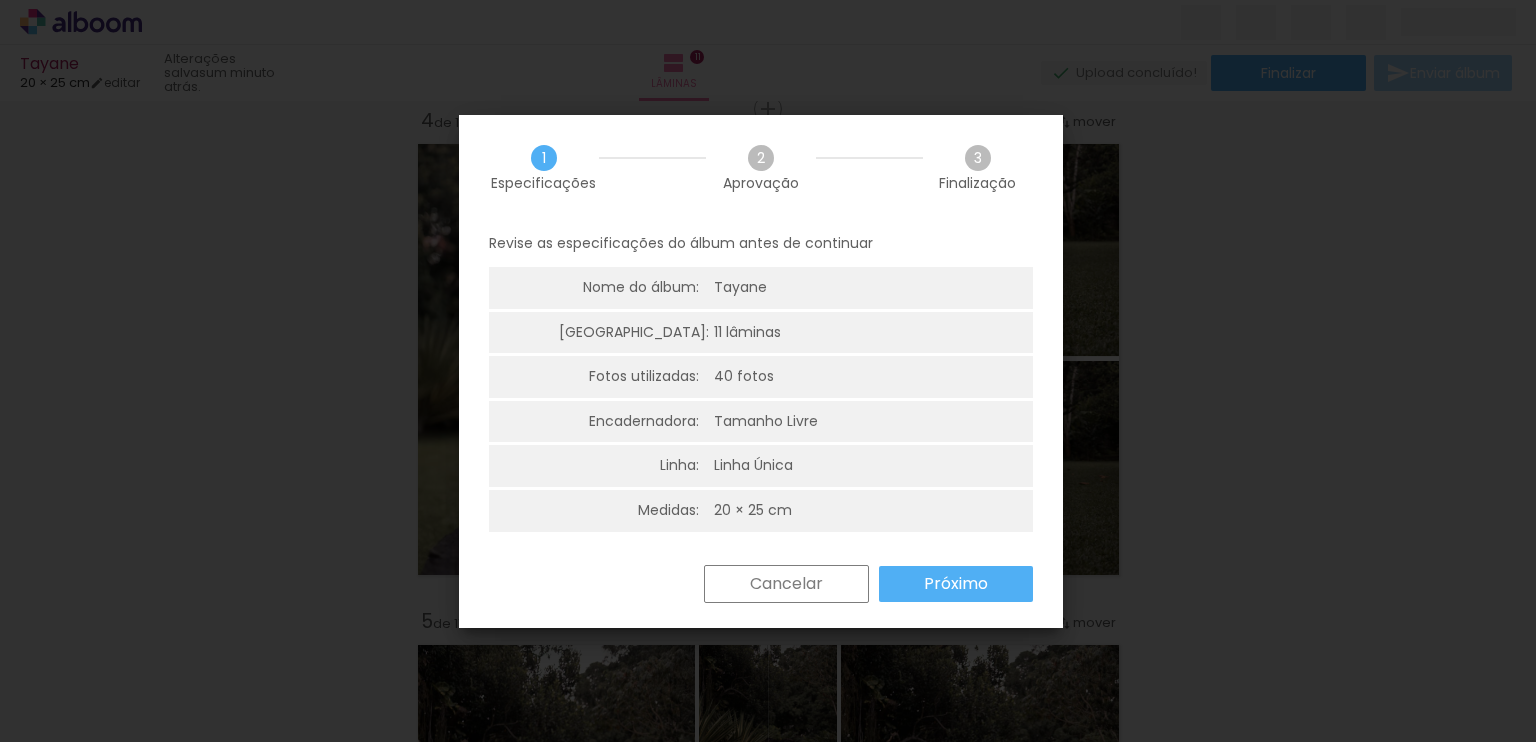 click on "Próximo" at bounding box center (956, 584) 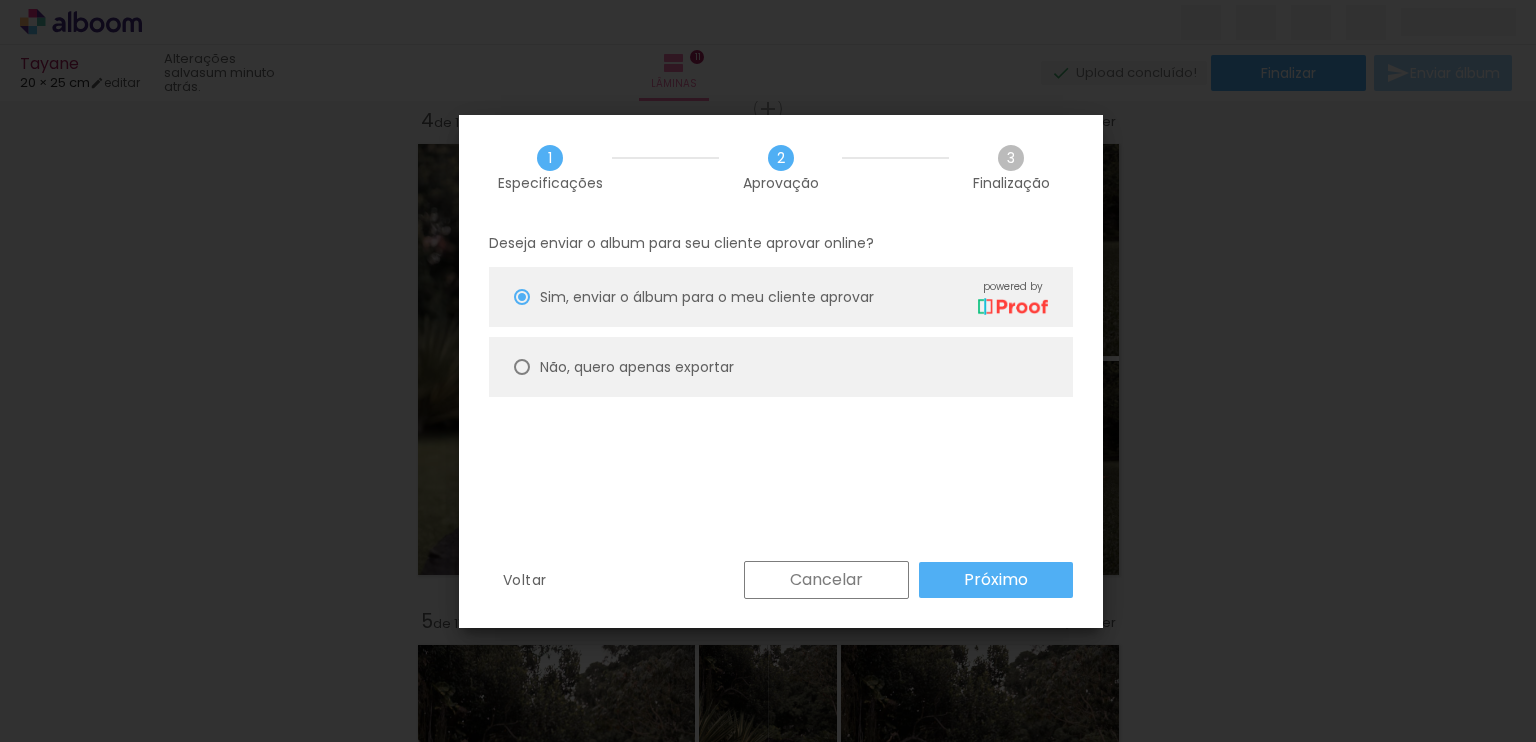 click on "Não, quero apenas exportar" at bounding box center (781, 367) 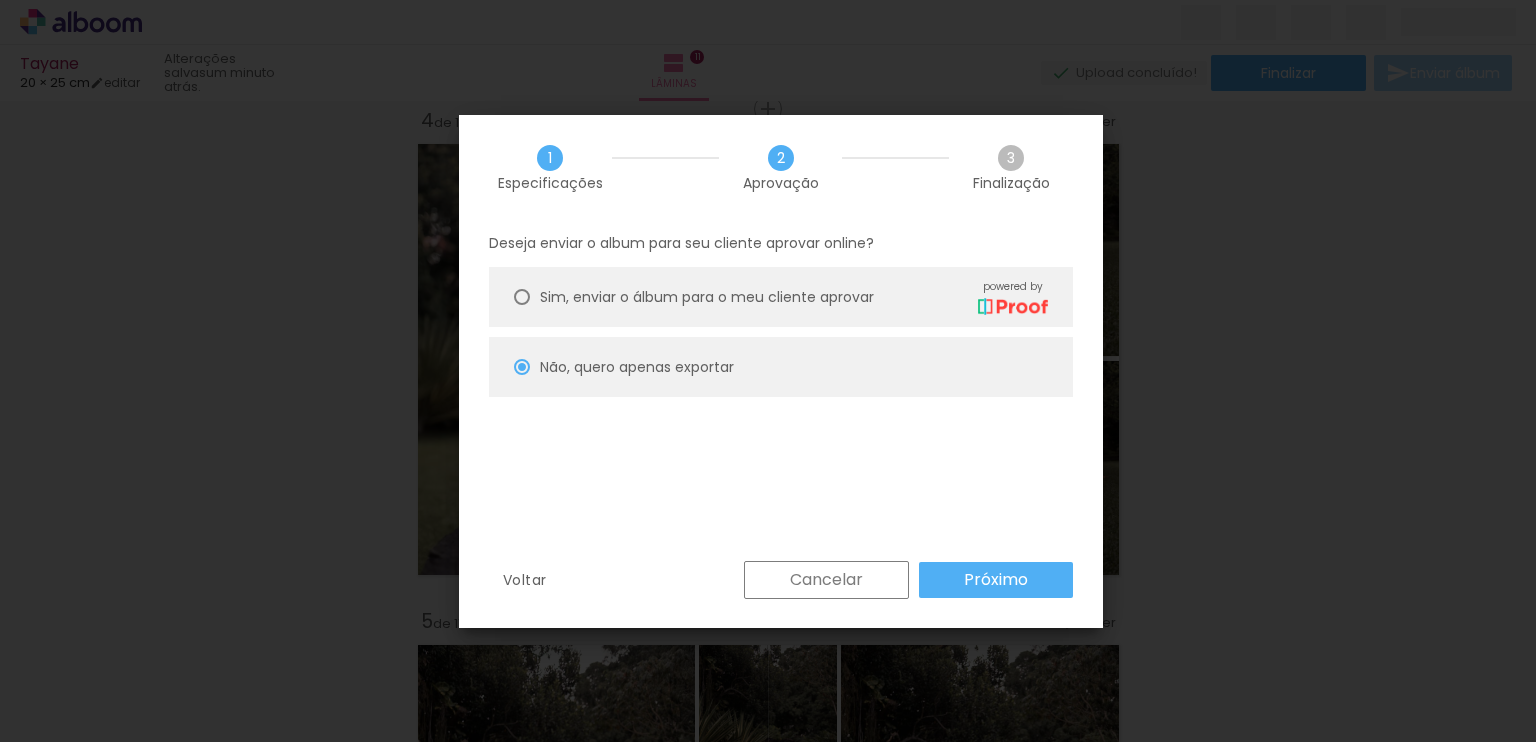 click on "Próximo" at bounding box center (0, 0) 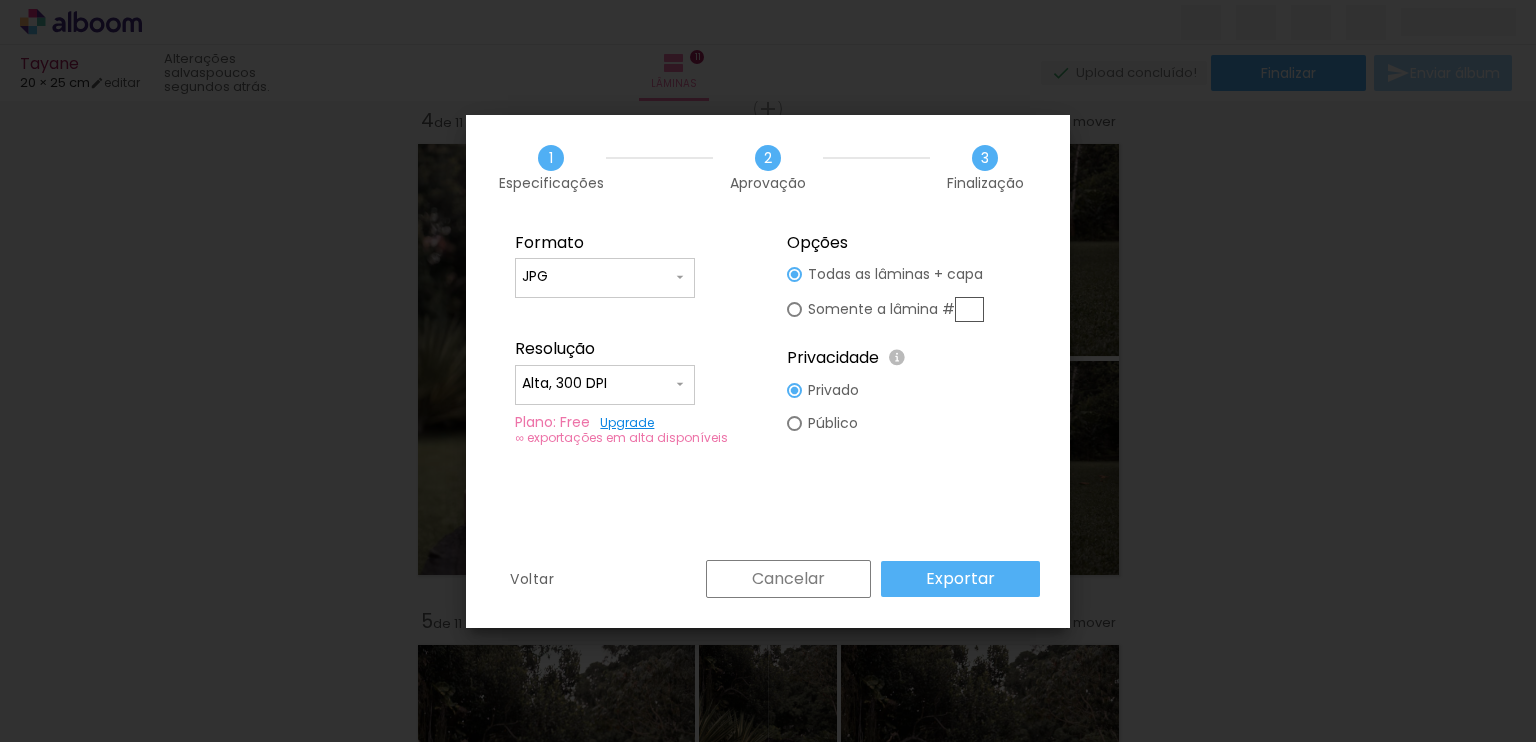 click on "Alta, 300 DPI" at bounding box center [597, 384] 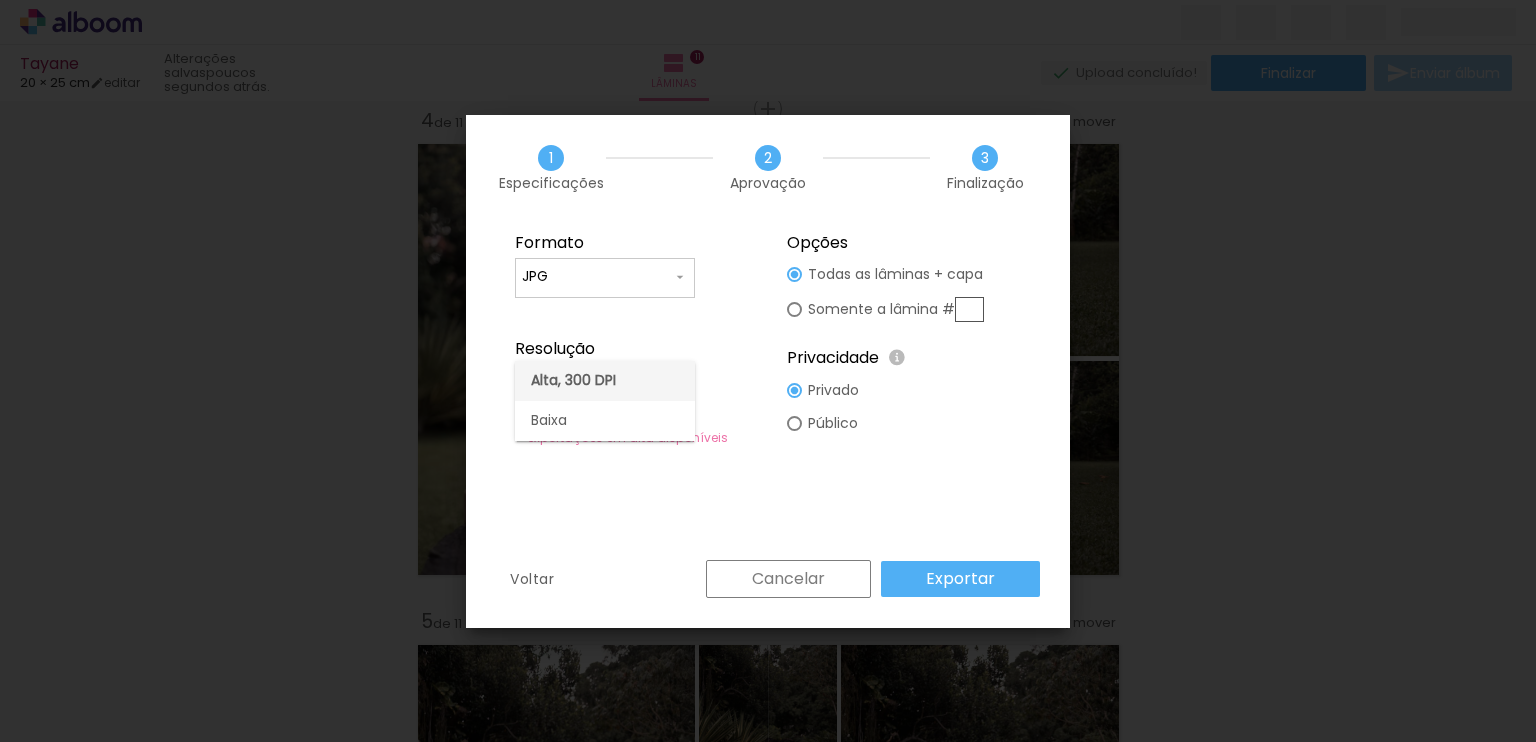 click on "Alta, 300 DPI" at bounding box center [605, 381] 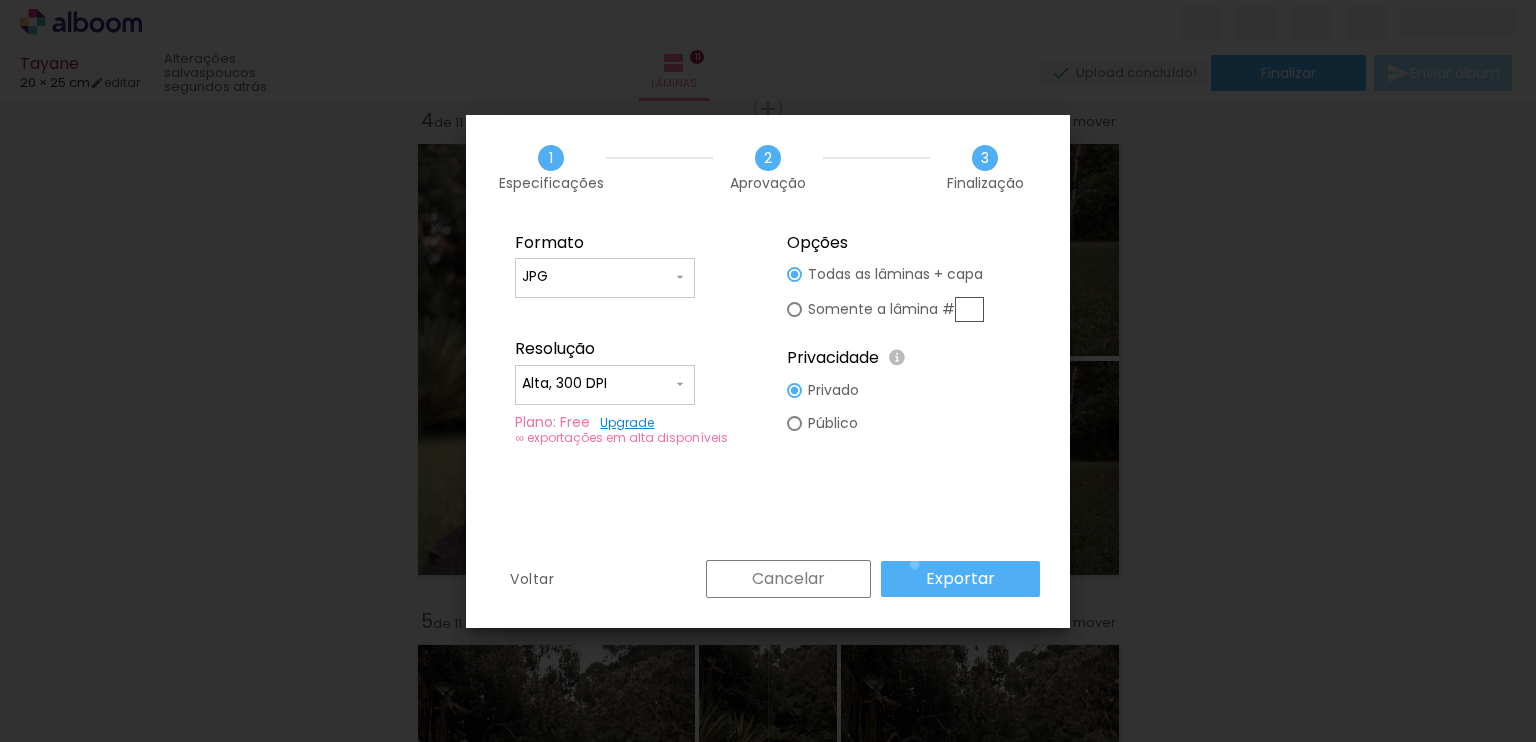click on "Exportar" at bounding box center [960, 579] 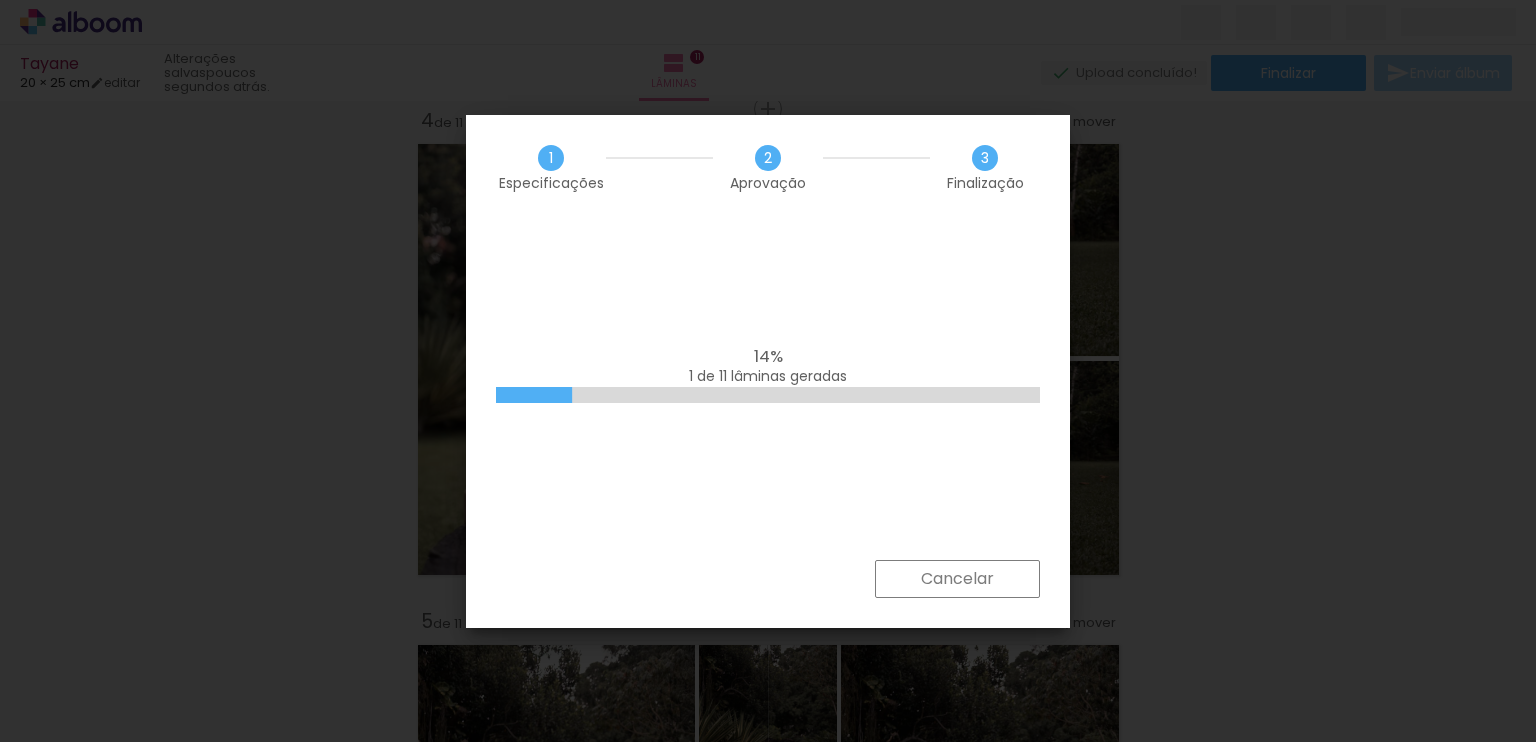 click 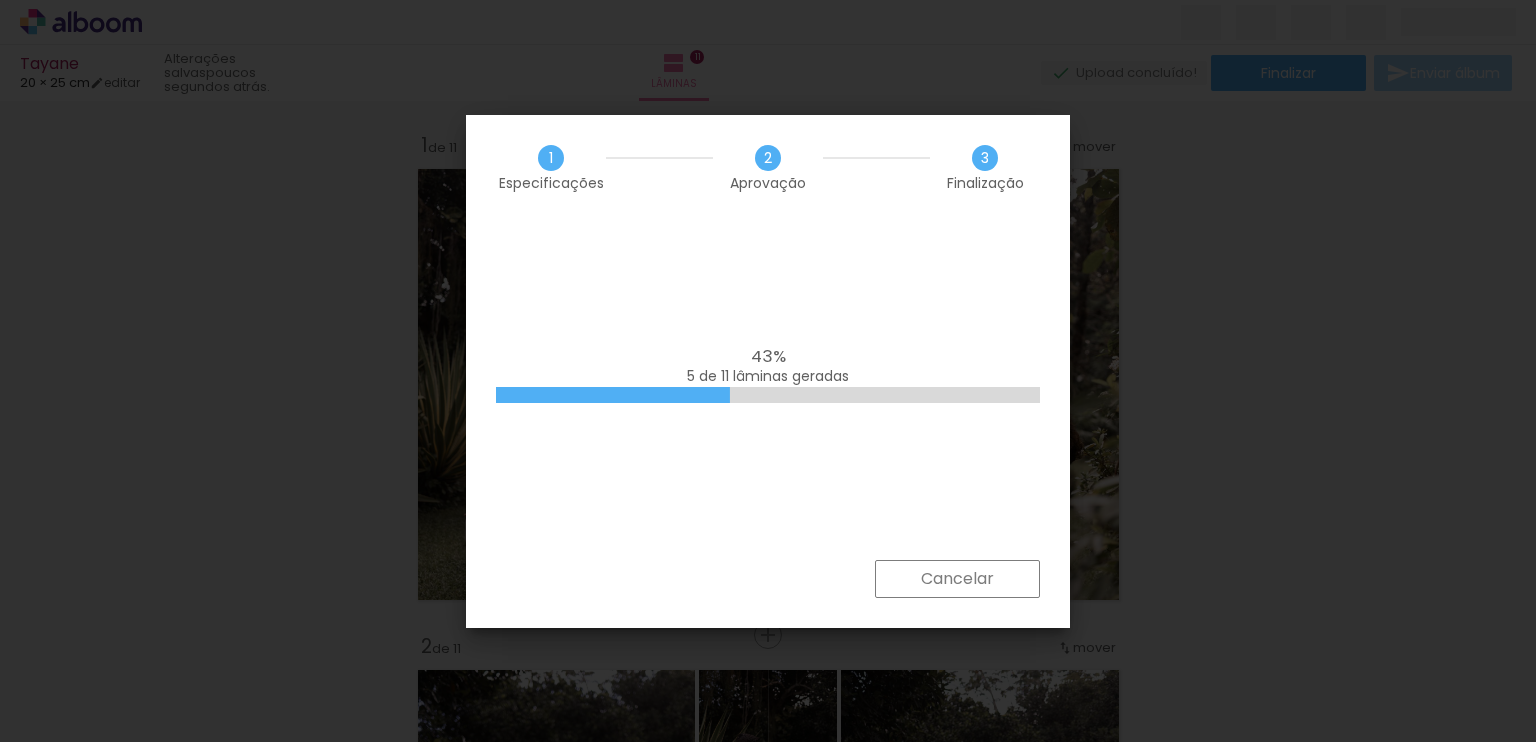 scroll, scrollTop: 0, scrollLeft: 0, axis: both 